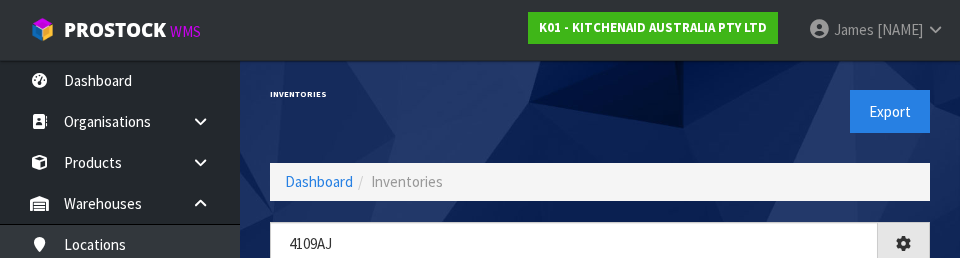 scroll, scrollTop: 99, scrollLeft: 0, axis: vertical 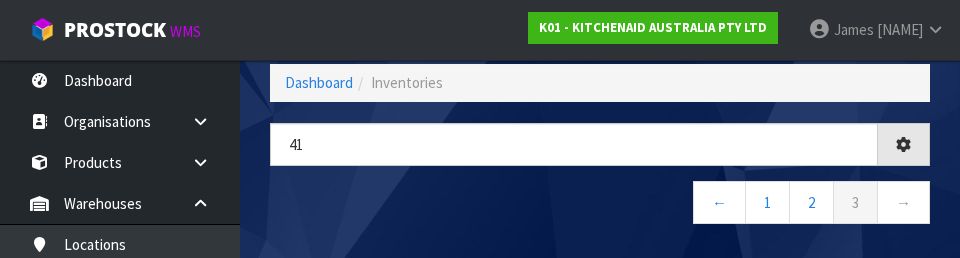 type on "4" 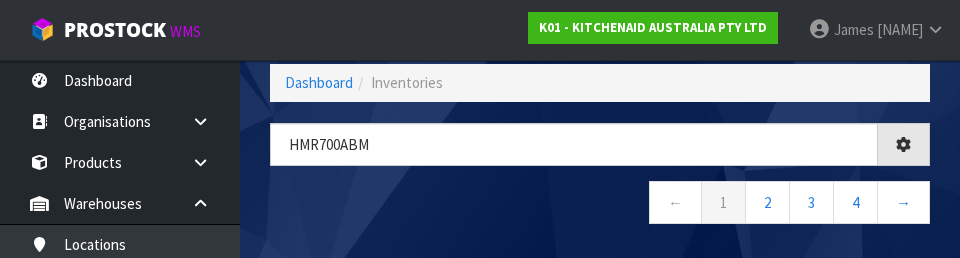 click on "←
1 2 3 4
→" at bounding box center (600, 205) 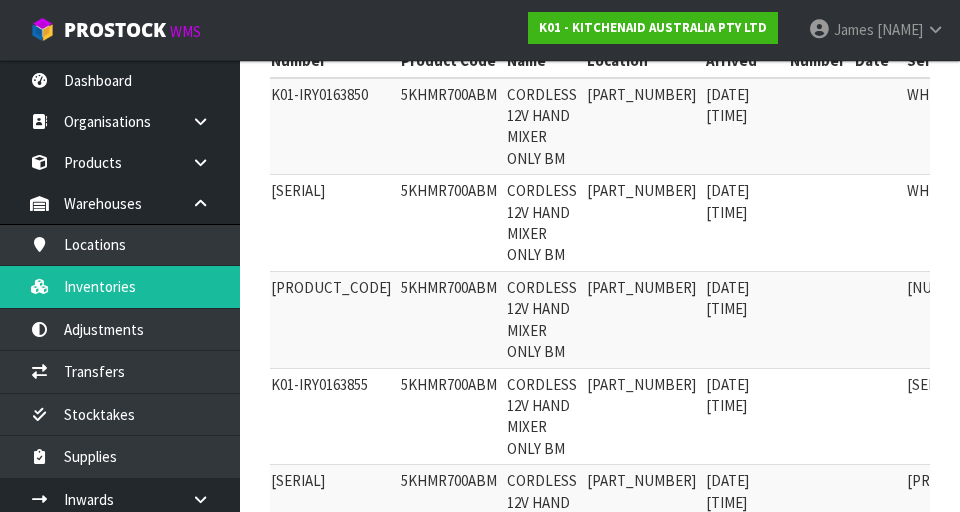 scroll, scrollTop: 429, scrollLeft: 0, axis: vertical 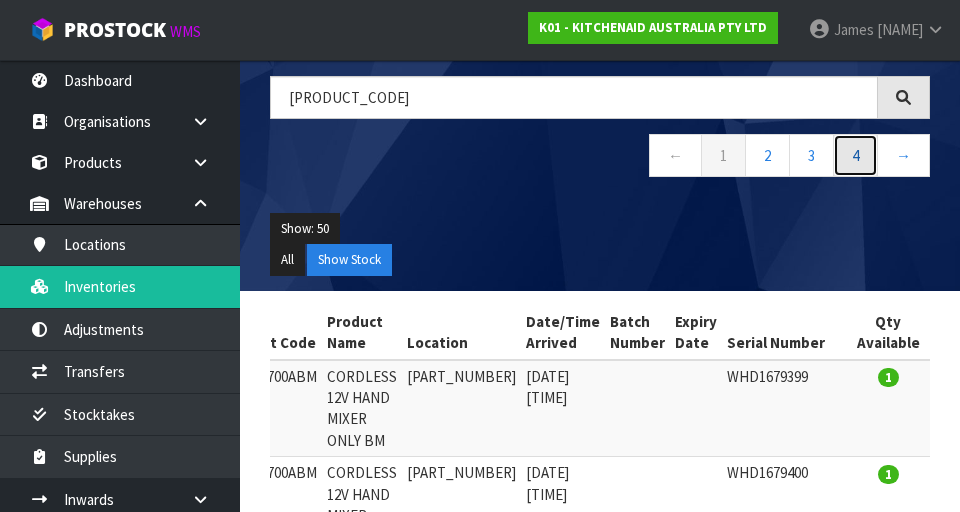 click on "4" at bounding box center (855, 155) 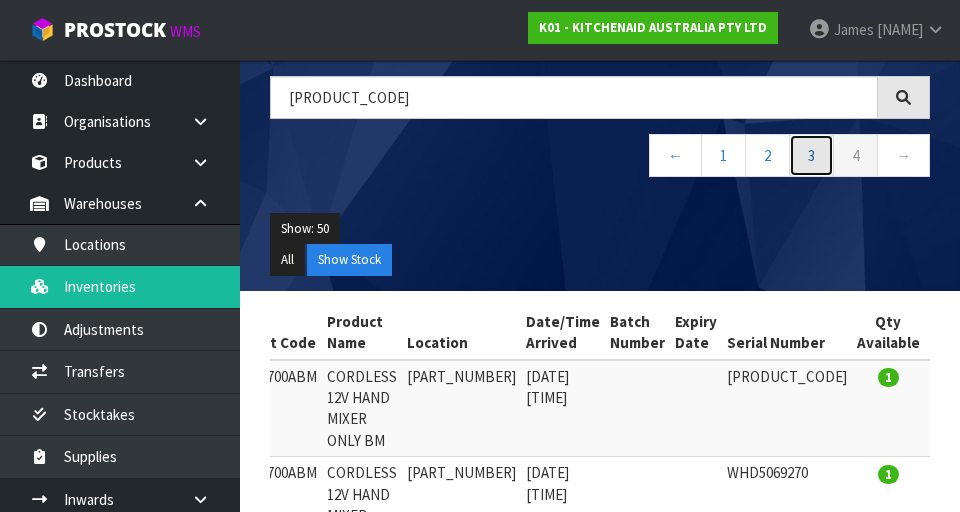 click on "3" at bounding box center [811, 155] 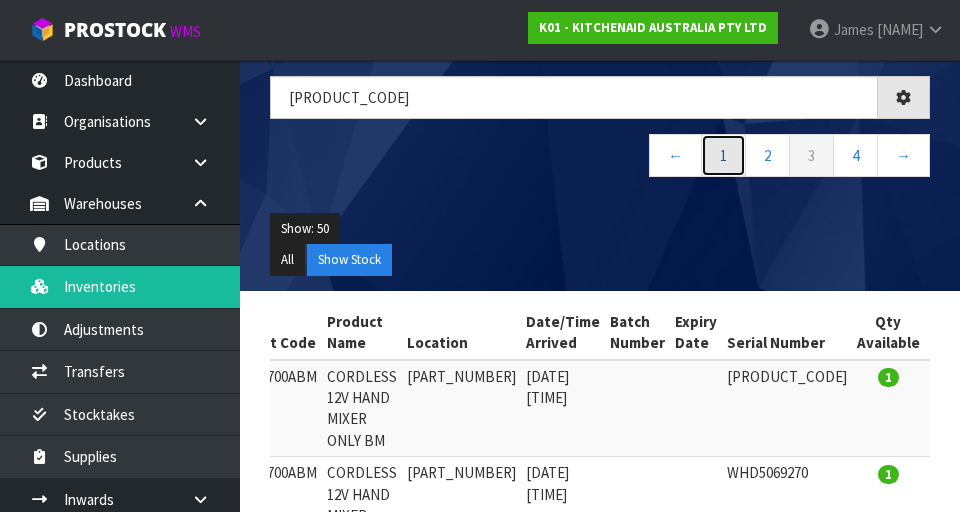 click on "1" at bounding box center (723, 155) 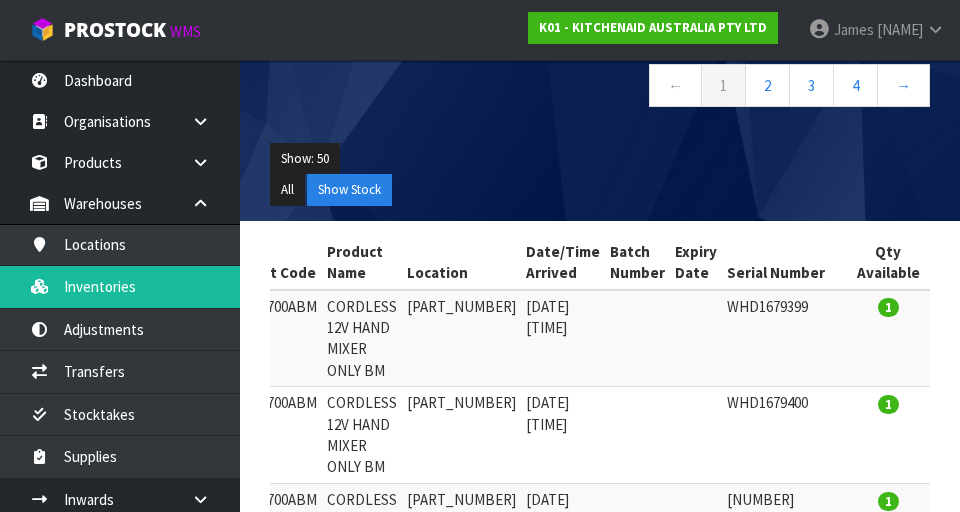 scroll, scrollTop: 0, scrollLeft: 0, axis: both 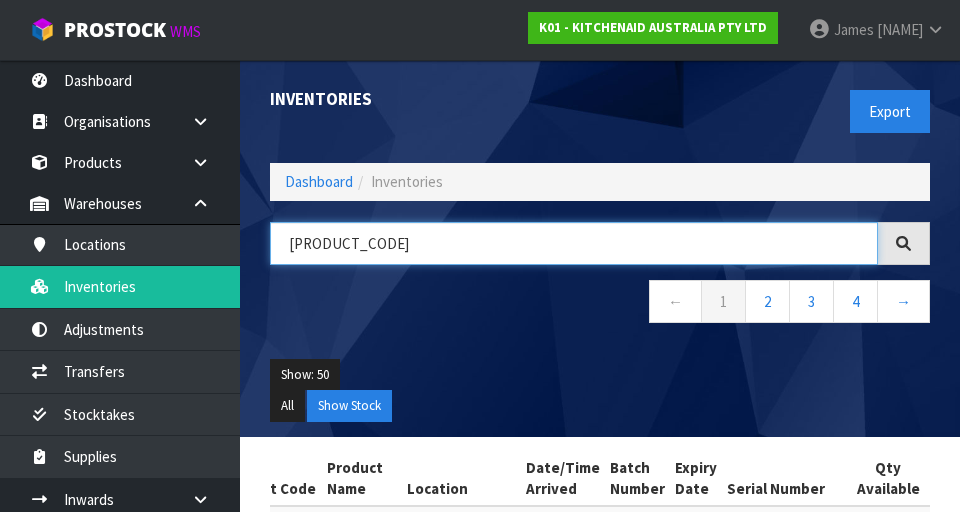 click on "[PRODUCT_CODE]" at bounding box center (574, 243) 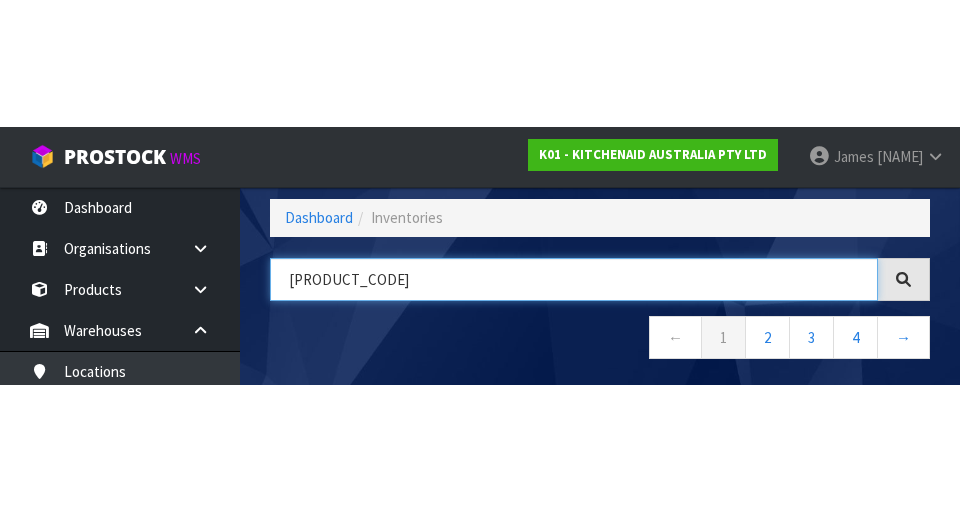 scroll, scrollTop: 114, scrollLeft: 0, axis: vertical 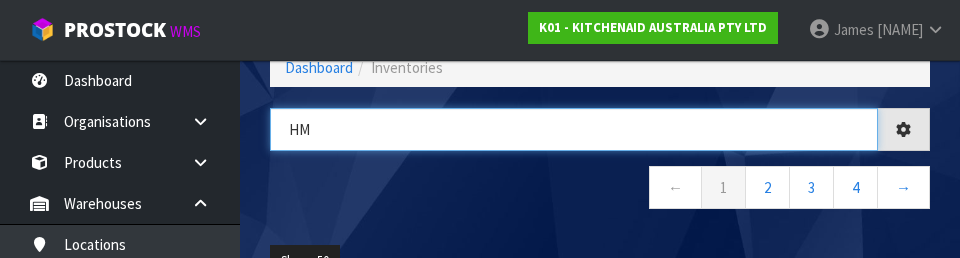 type on "H" 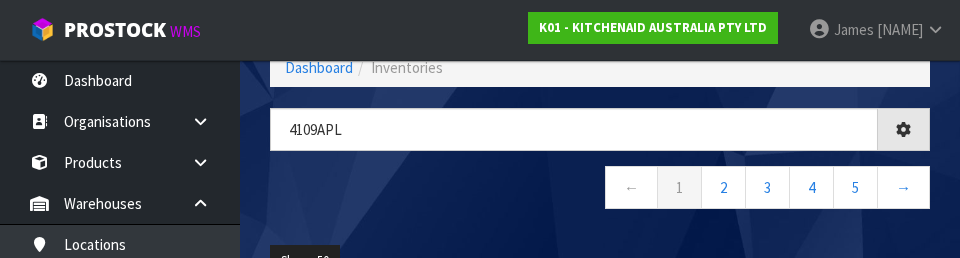 click on "←
1 2 3 4 5
→" at bounding box center (600, 190) 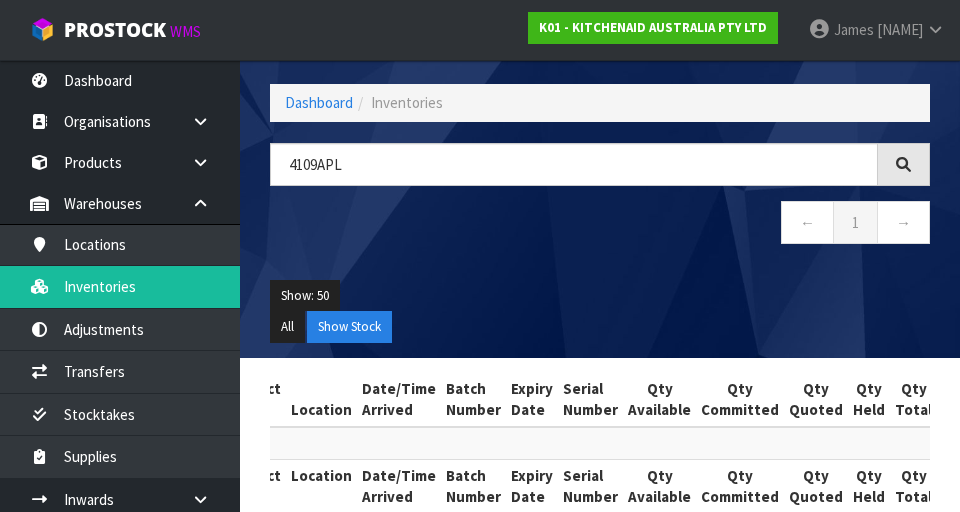 scroll, scrollTop: 52, scrollLeft: 0, axis: vertical 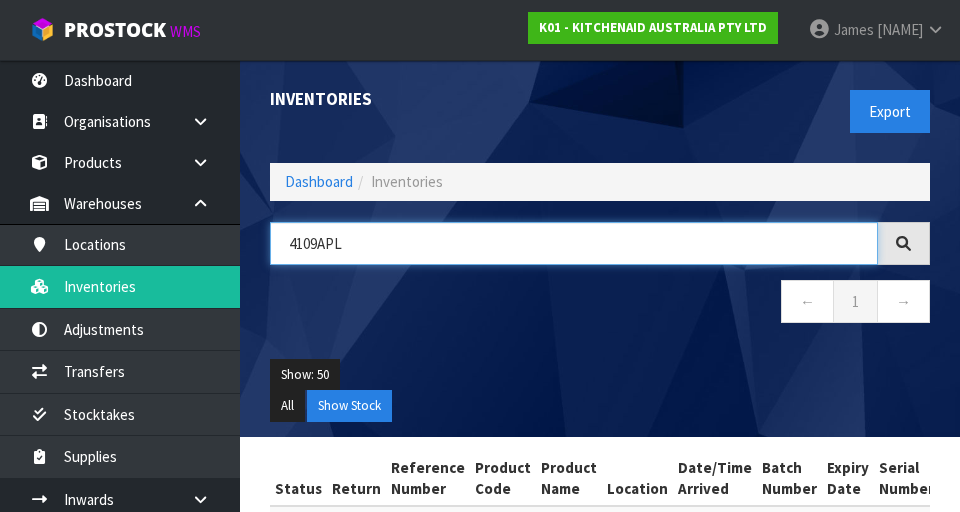 click on "4109APL" at bounding box center [574, 243] 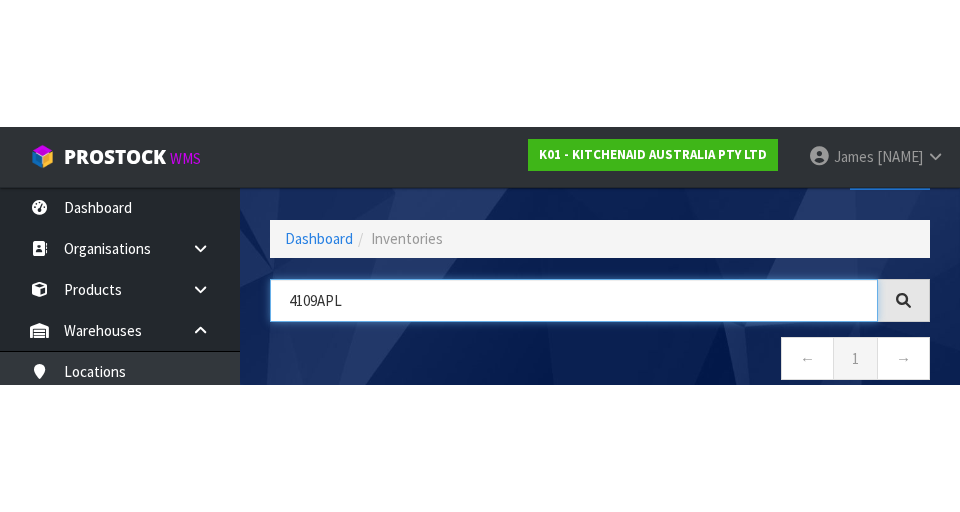 scroll, scrollTop: 114, scrollLeft: 0, axis: vertical 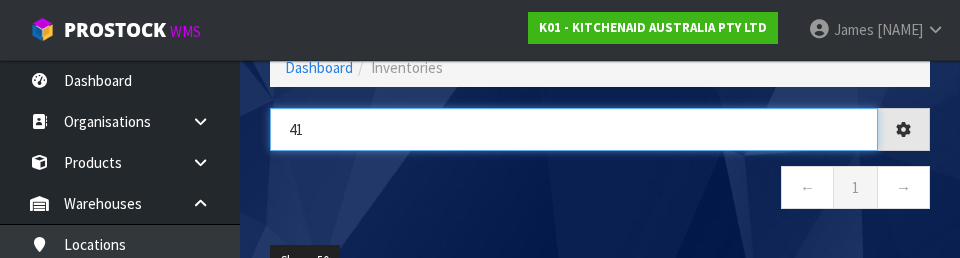 type on "4" 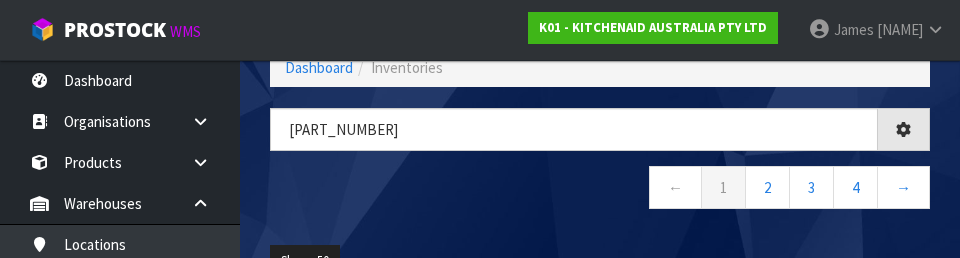 click on "←
1 2 3 4
→" at bounding box center (600, 190) 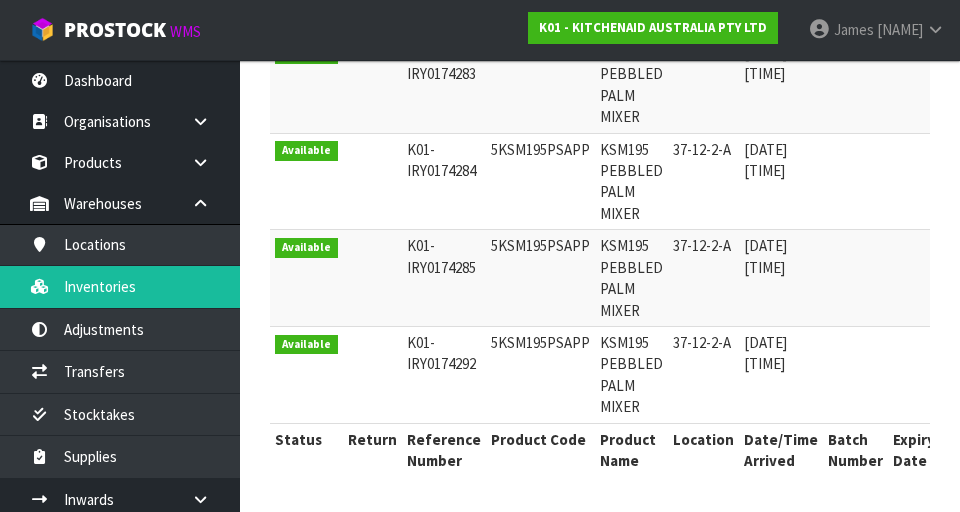 scroll, scrollTop: 664, scrollLeft: 0, axis: vertical 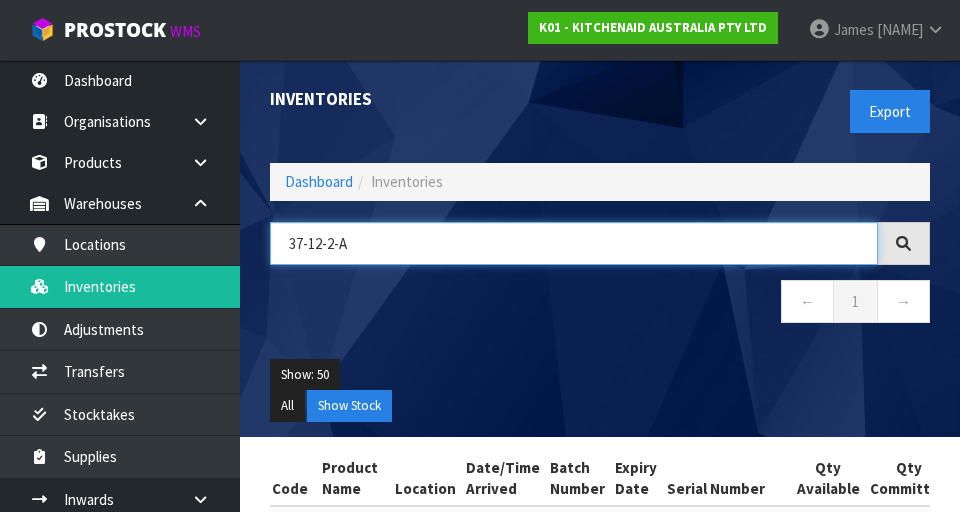 click on "37-12-2-A" at bounding box center [574, 243] 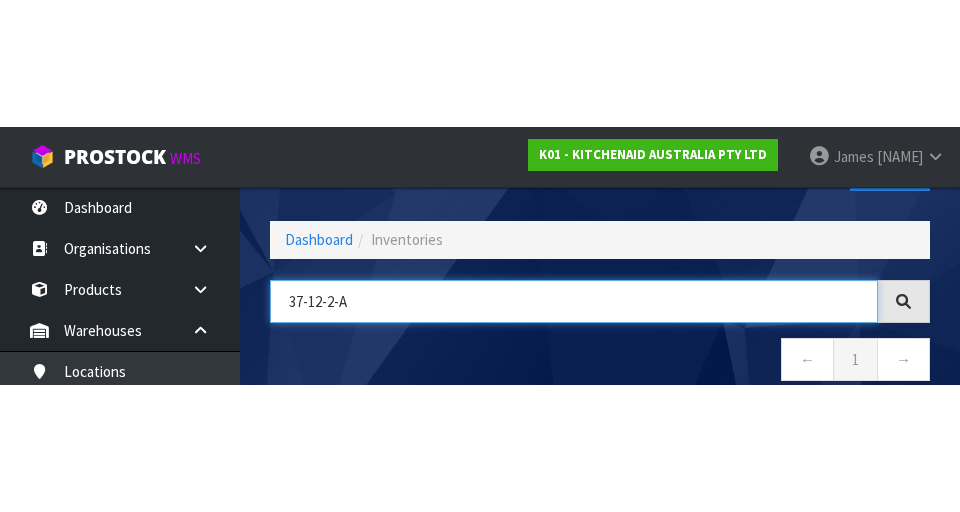 scroll, scrollTop: 114, scrollLeft: 0, axis: vertical 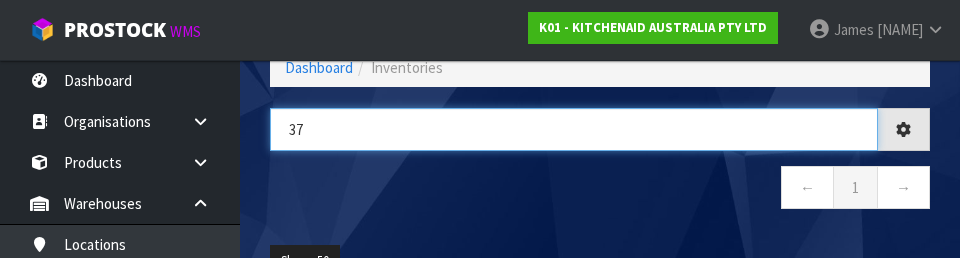 type on "3" 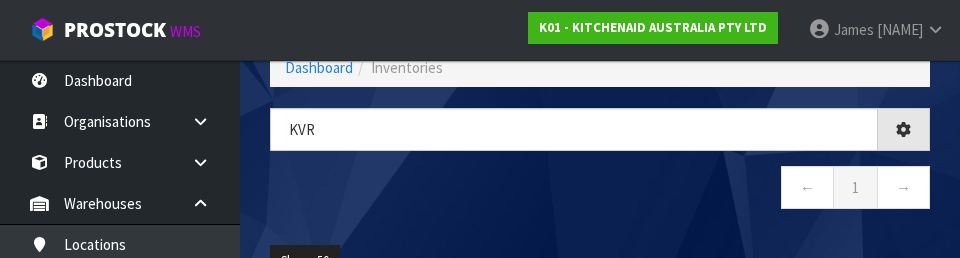 click on "←
1
→" at bounding box center [600, 190] 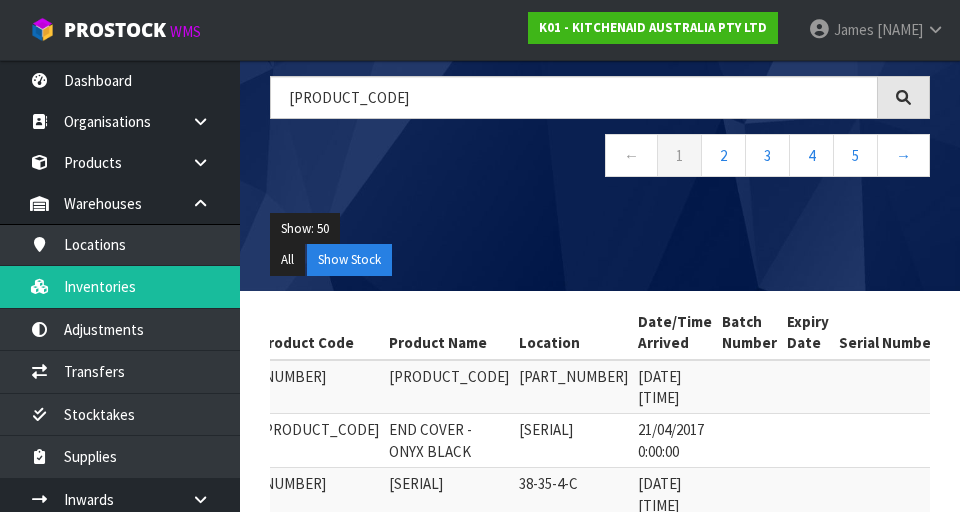 scroll, scrollTop: 152, scrollLeft: 0, axis: vertical 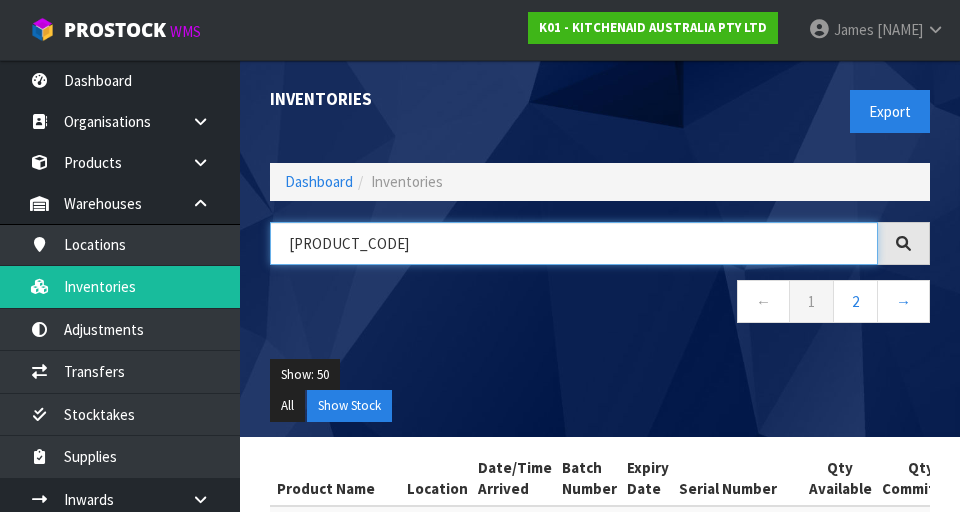 click on "[PRODUCT_CODE]" at bounding box center [574, 243] 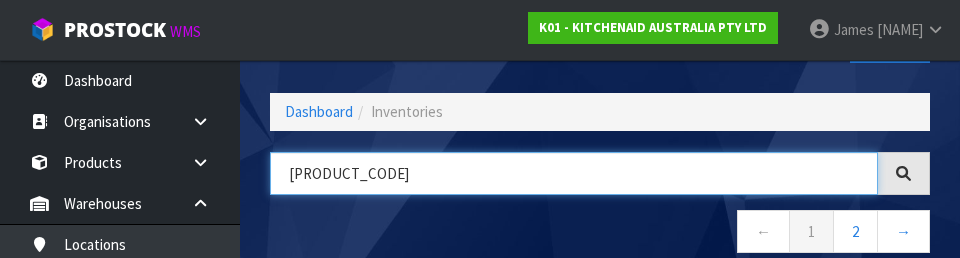 scroll, scrollTop: 114, scrollLeft: 0, axis: vertical 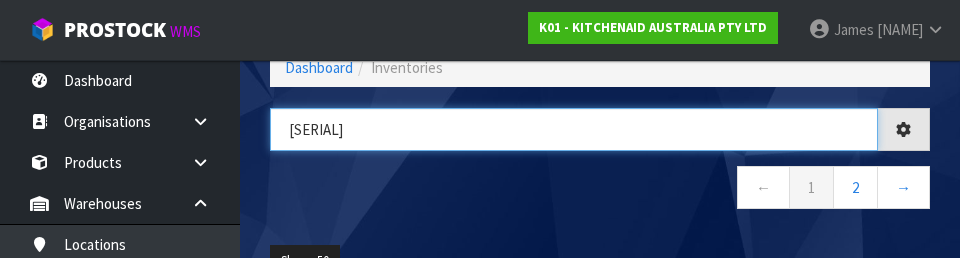 type on "K" 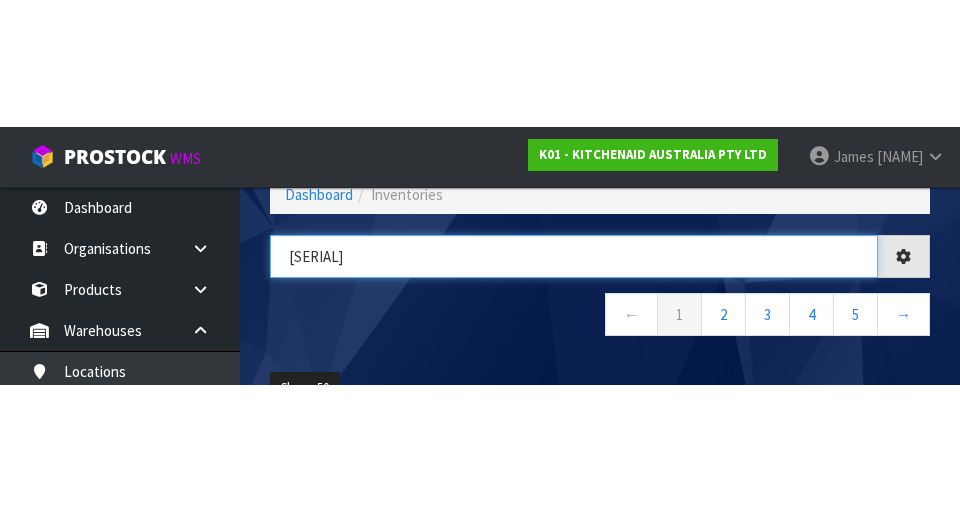 scroll, scrollTop: 0, scrollLeft: 323, axis: horizontal 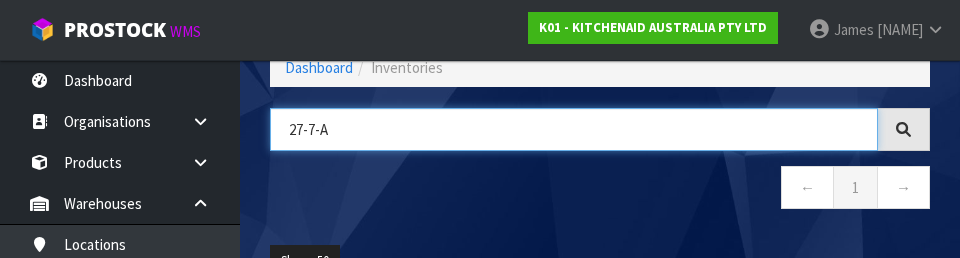 click on "27-7-A" at bounding box center [574, 129] 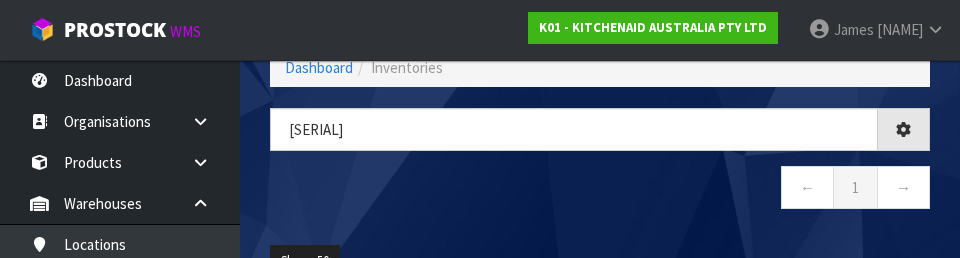 click on "←
1
→" at bounding box center [600, 190] 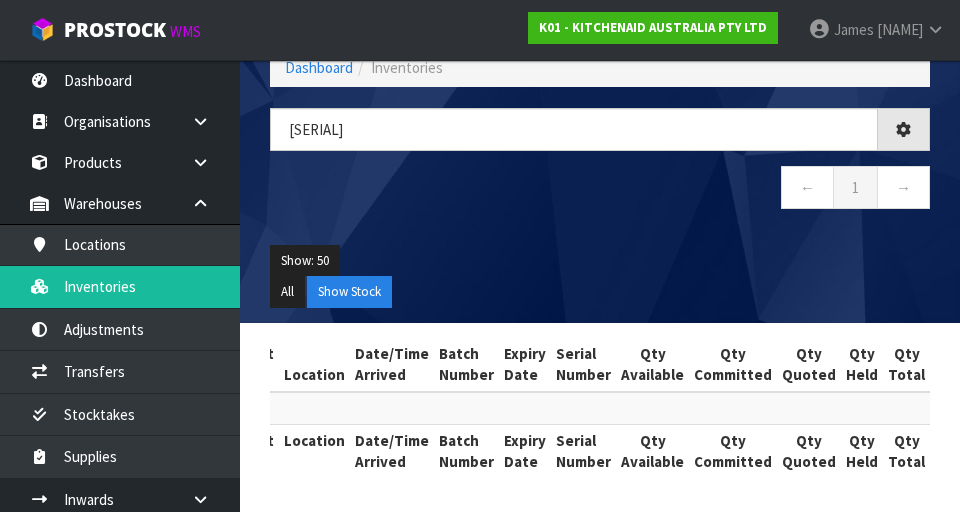 scroll, scrollTop: 116, scrollLeft: 0, axis: vertical 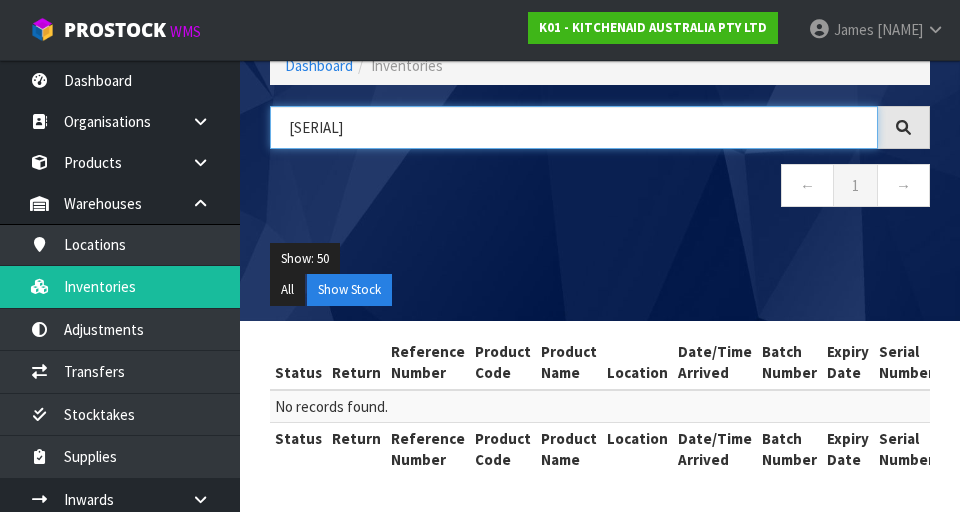 click on "[SERIAL]" at bounding box center (574, 127) 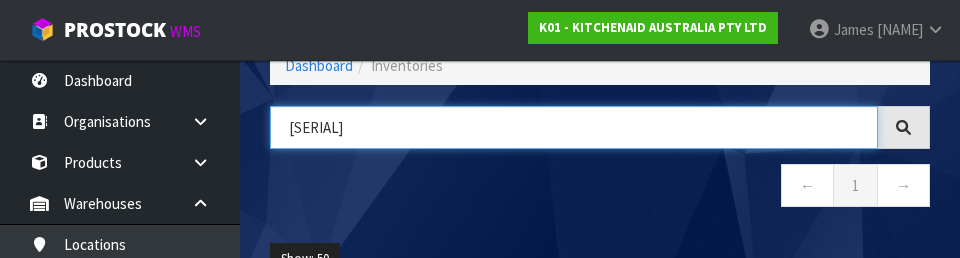 click on "[SERIAL]" at bounding box center [574, 127] 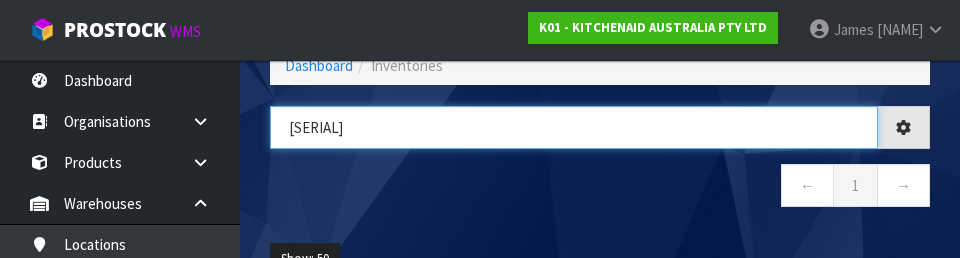 type on "[SERIAL]" 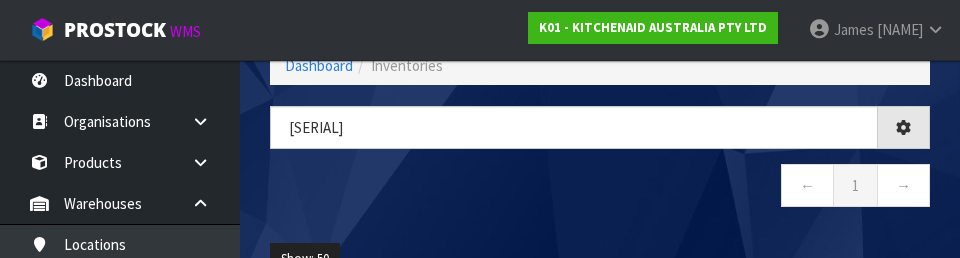 click on "[ID]" at bounding box center [600, 167] 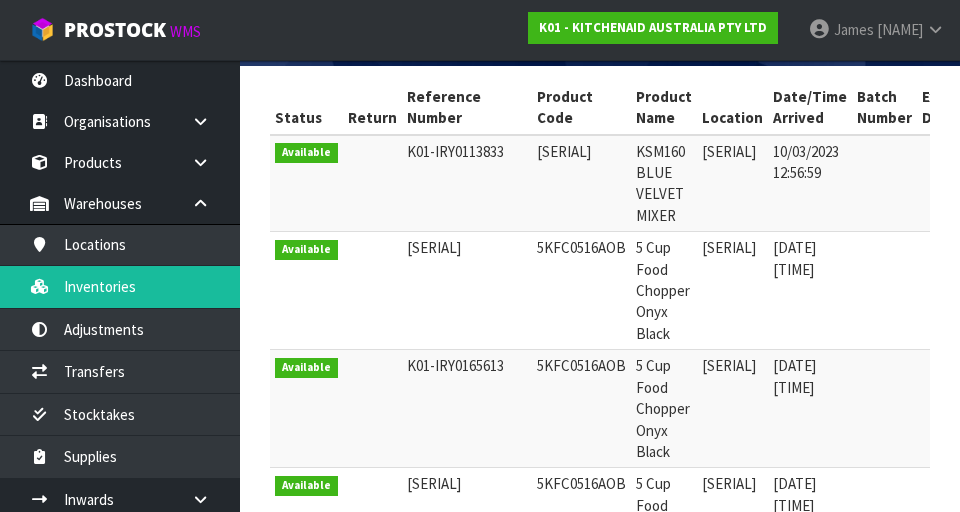 scroll, scrollTop: 357, scrollLeft: 0, axis: vertical 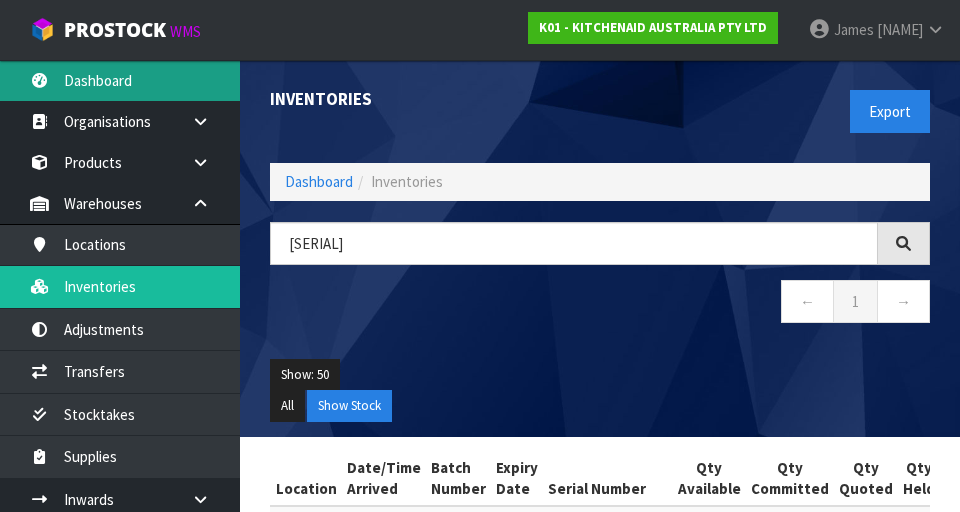 click on "Dashboard" at bounding box center [120, 80] 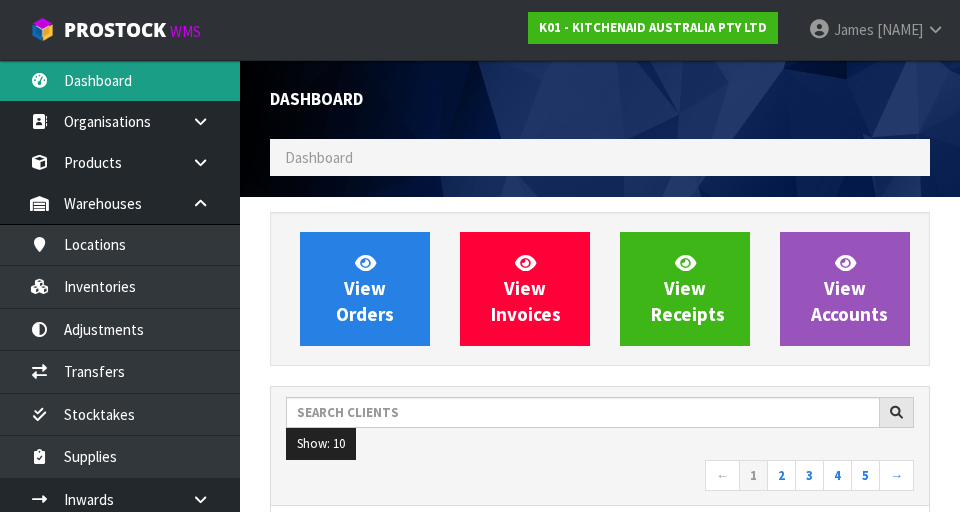 scroll, scrollTop: 998413, scrollLeft: 999310, axis: both 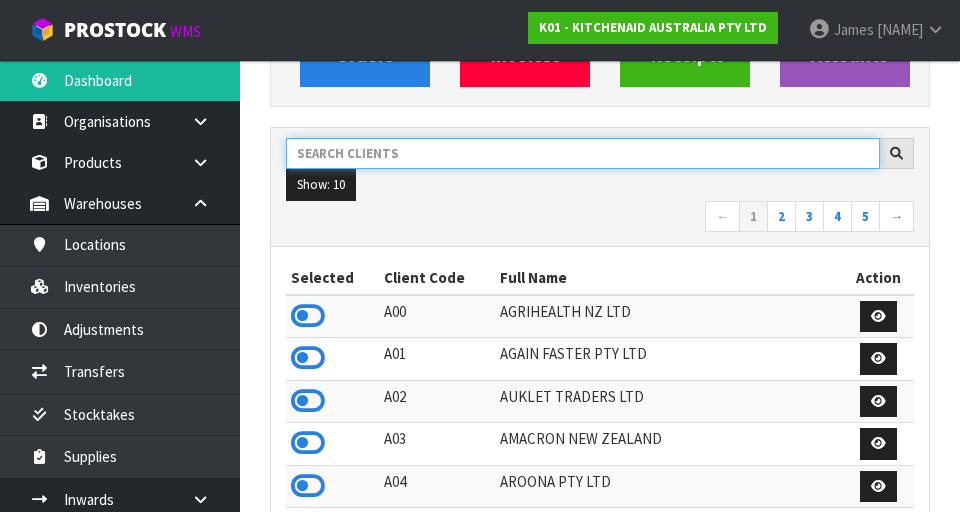 click at bounding box center (583, 153) 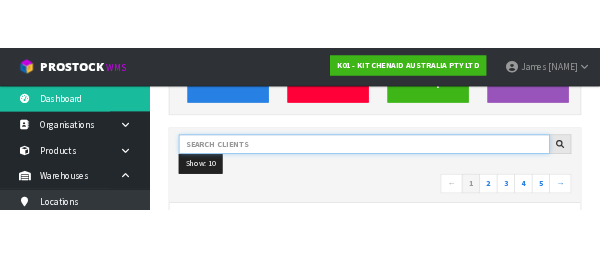 scroll, scrollTop: 0, scrollLeft: 0, axis: both 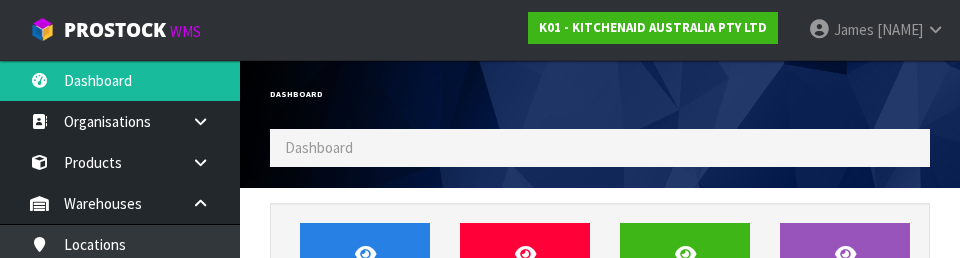 type on "[PART_NUMBER]" 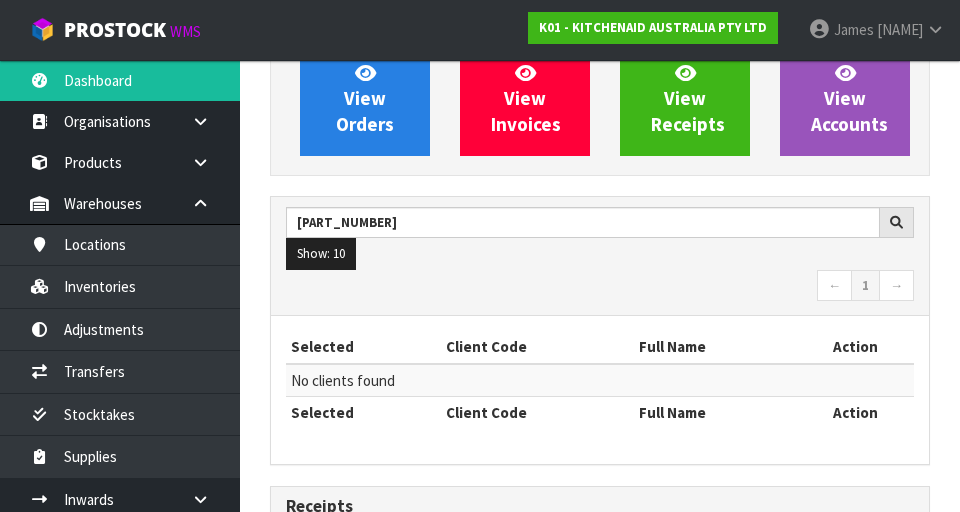 scroll, scrollTop: 186, scrollLeft: 0, axis: vertical 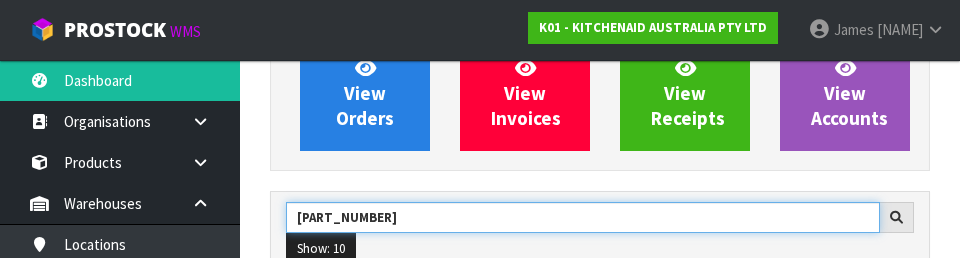 click on "[PART_NUMBER]" at bounding box center (583, 217) 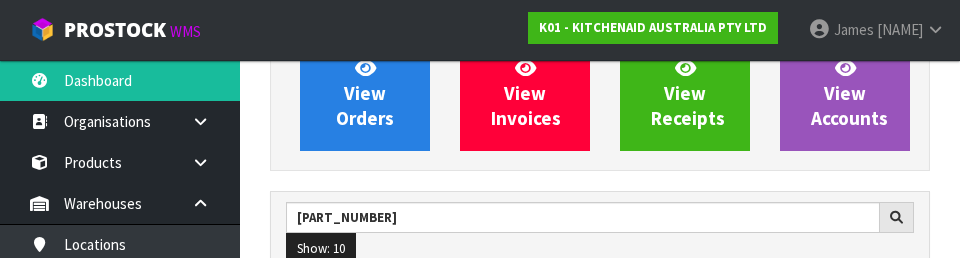 click on "View
Orders
View
Invoices
View
Receipts
View
Accounts" at bounding box center [600, 94] 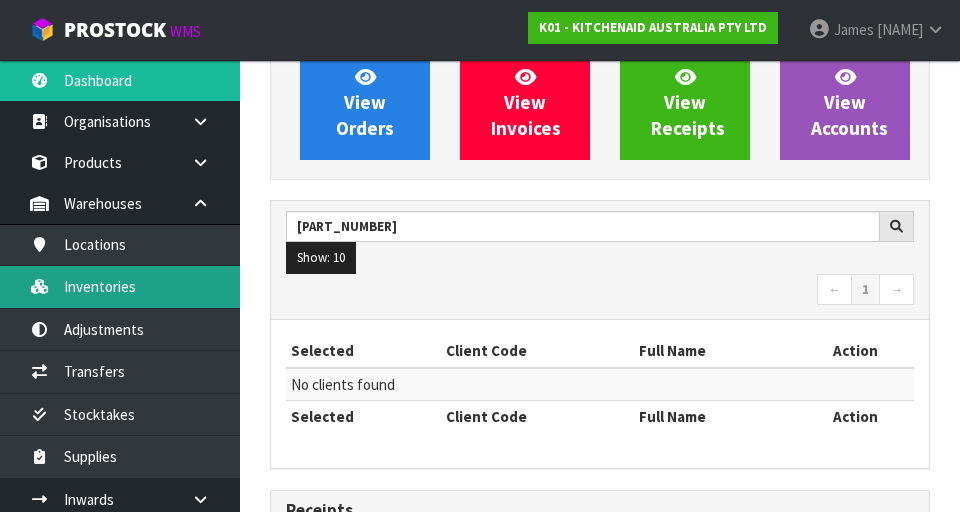 click on "Inventories" at bounding box center (120, 286) 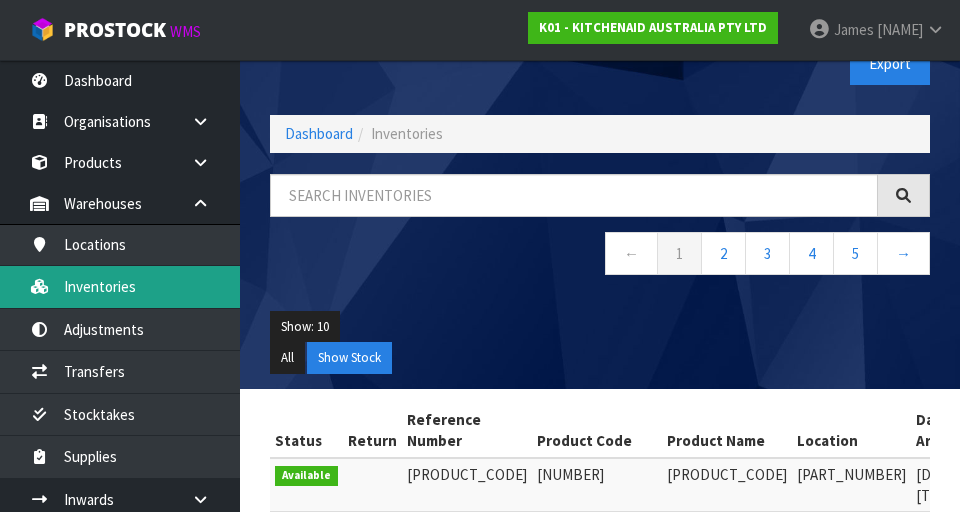 scroll, scrollTop: 49, scrollLeft: 0, axis: vertical 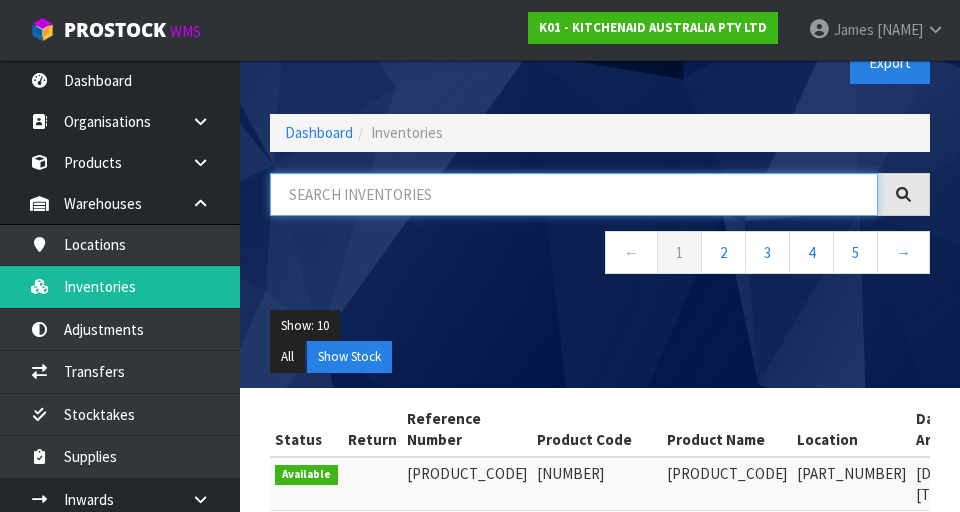 paste on "[PART_NUMBER]" 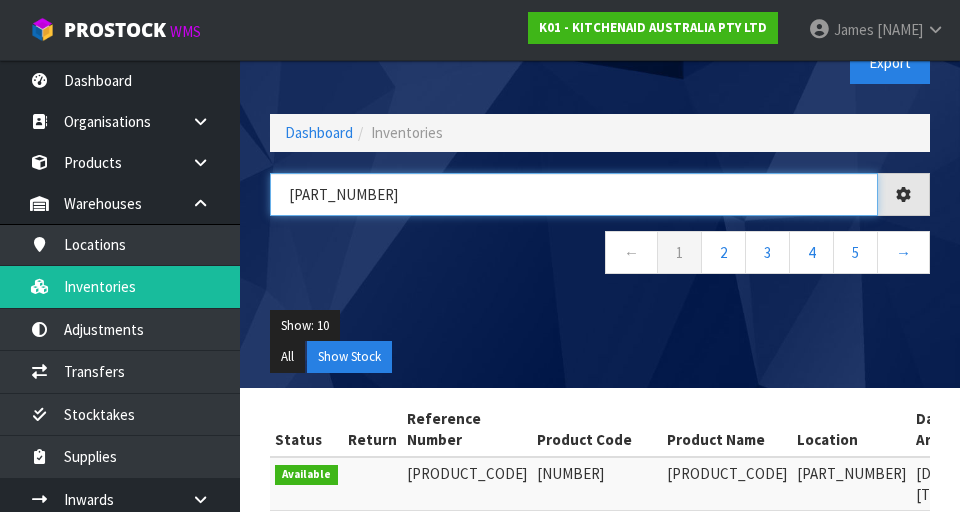 click on "[PART_NUMBER]" at bounding box center (574, 194) 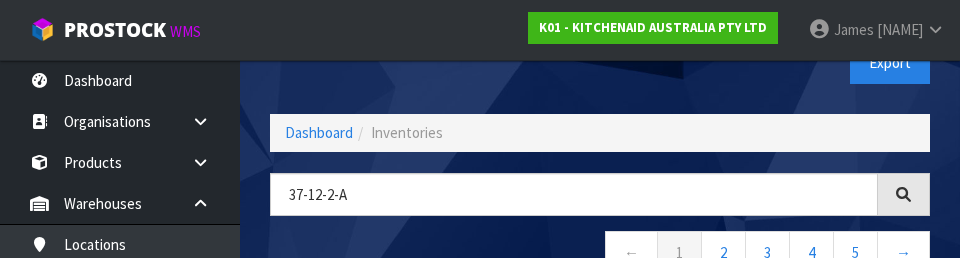 click on "Inventories
Export" at bounding box center (600, 62) 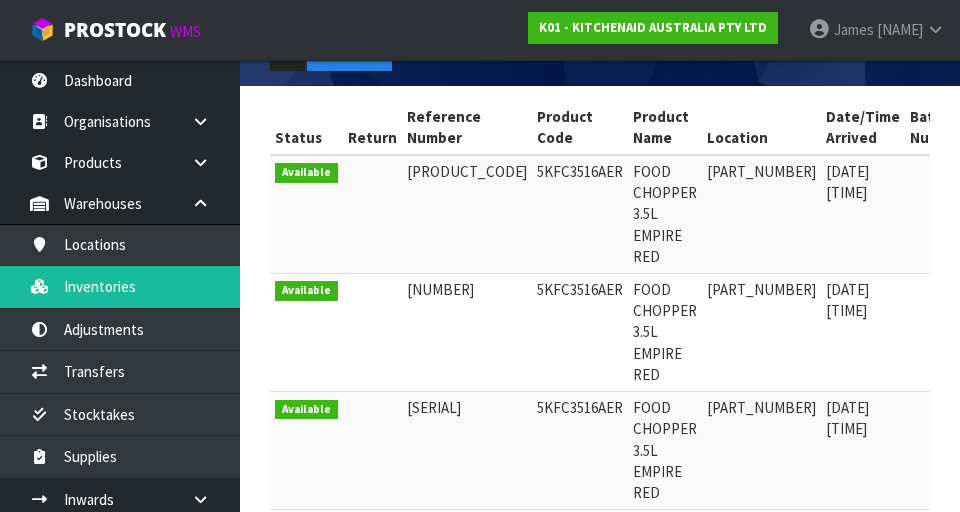 scroll, scrollTop: 364, scrollLeft: 0, axis: vertical 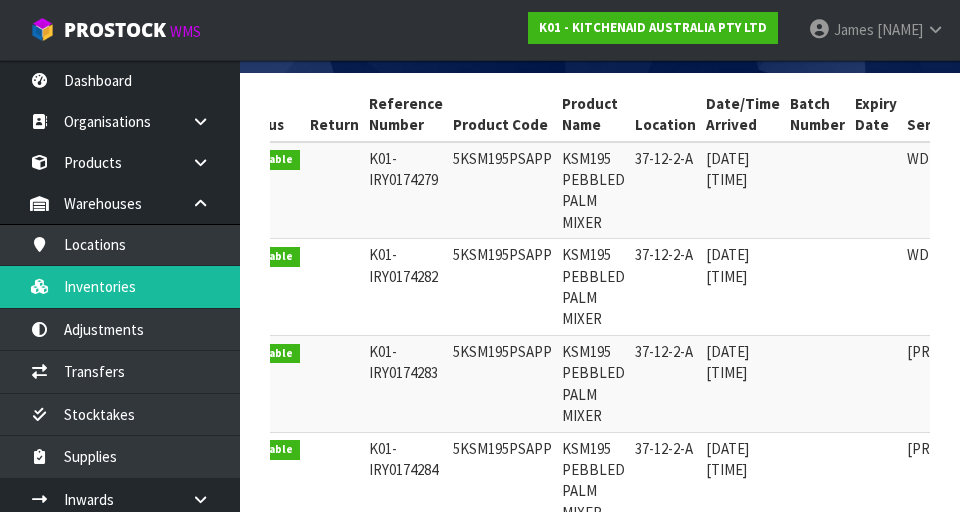 copy on "5KSM195PSAPP" 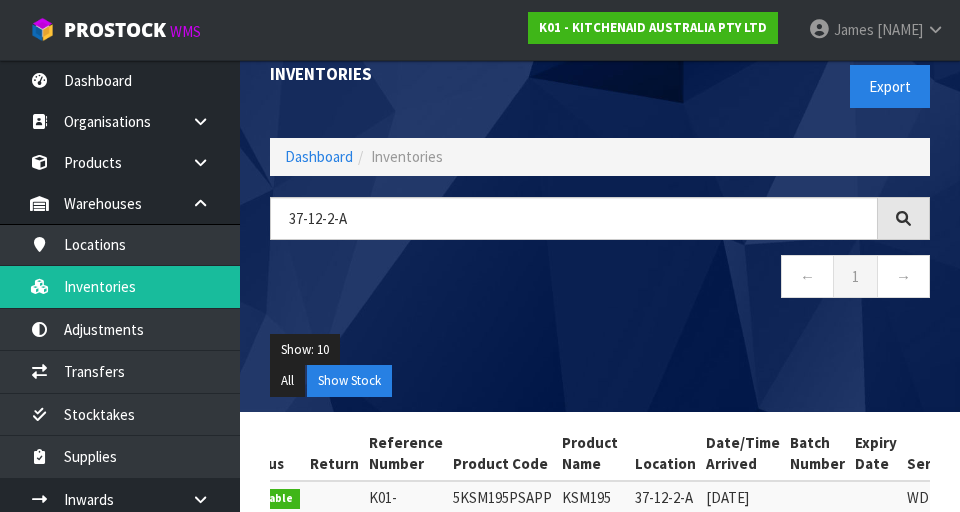 scroll, scrollTop: 16, scrollLeft: 0, axis: vertical 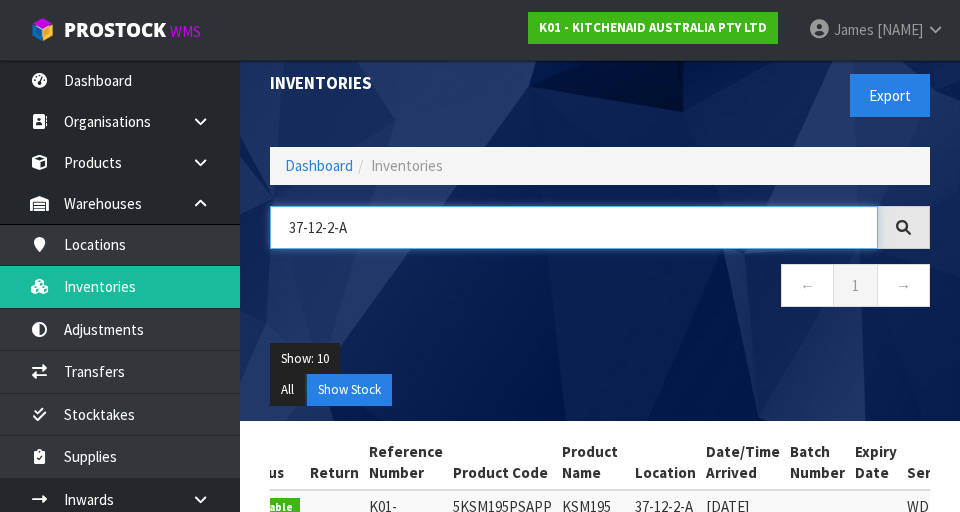 click on "37-12-2-A" at bounding box center [574, 227] 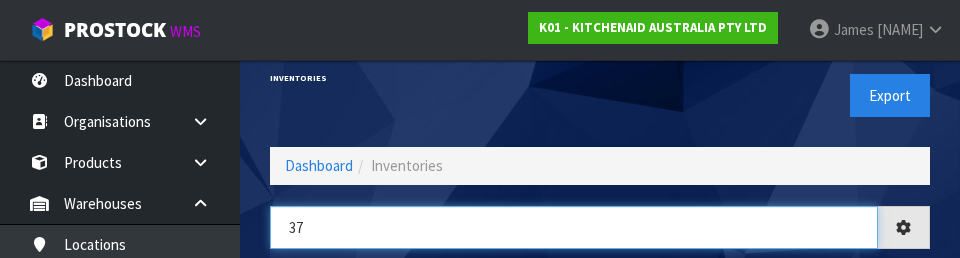 type on "3" 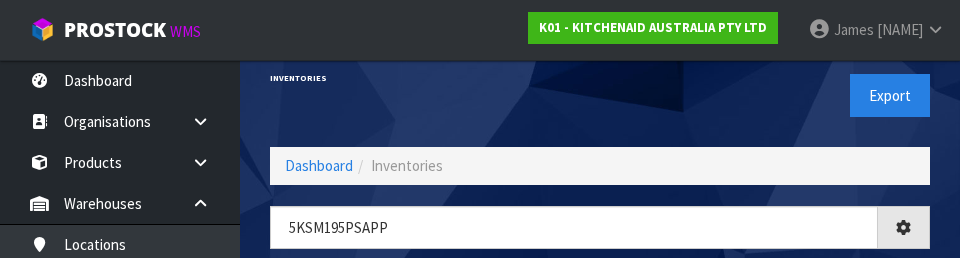 click on "Inventories
Export" at bounding box center [600, 95] 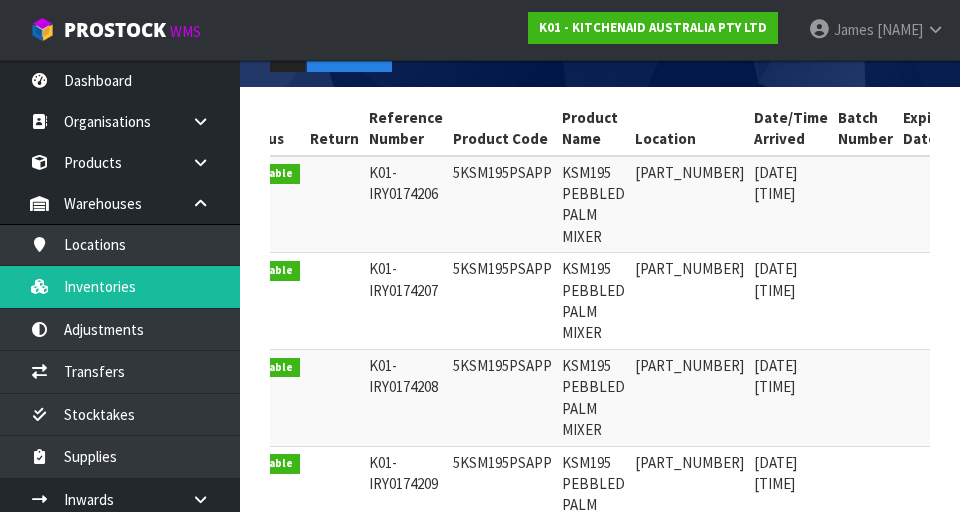 scroll, scrollTop: 264, scrollLeft: 0, axis: vertical 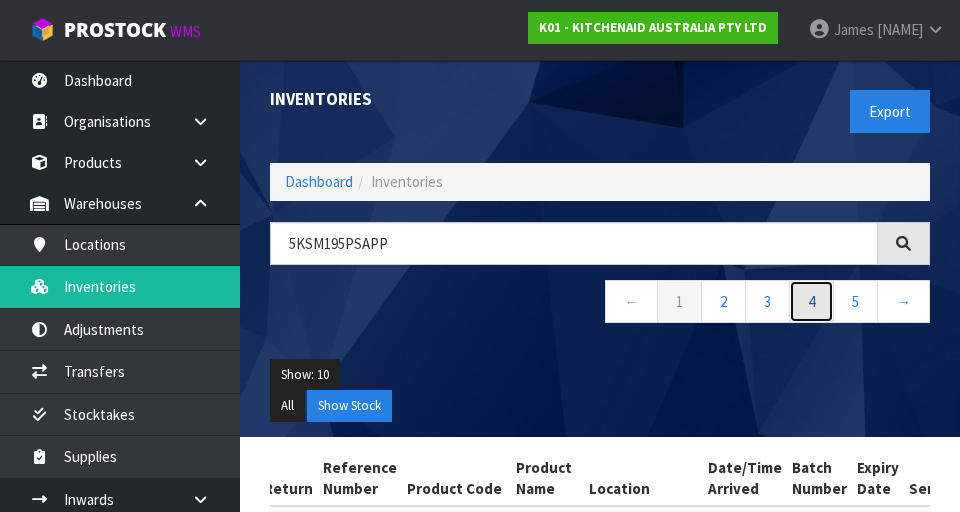 click on "4" at bounding box center [811, 301] 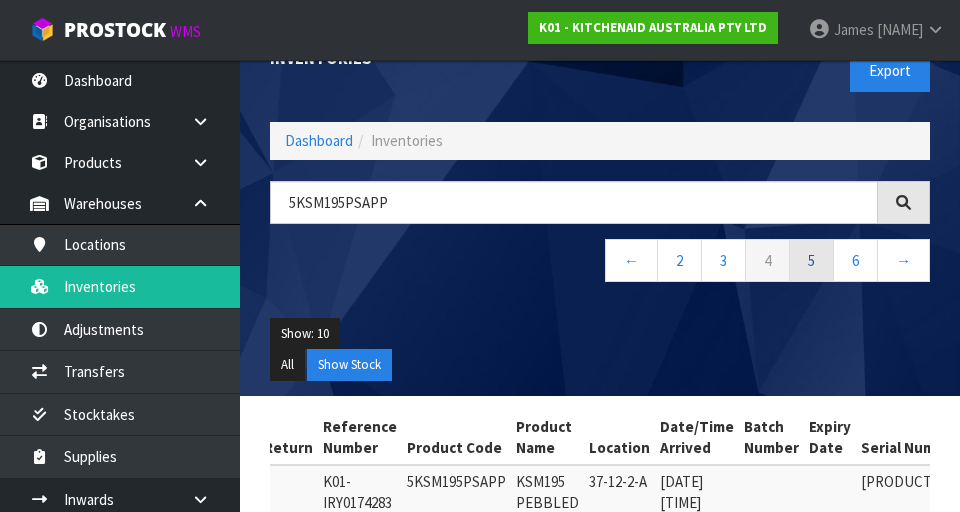 scroll, scrollTop: 40, scrollLeft: 0, axis: vertical 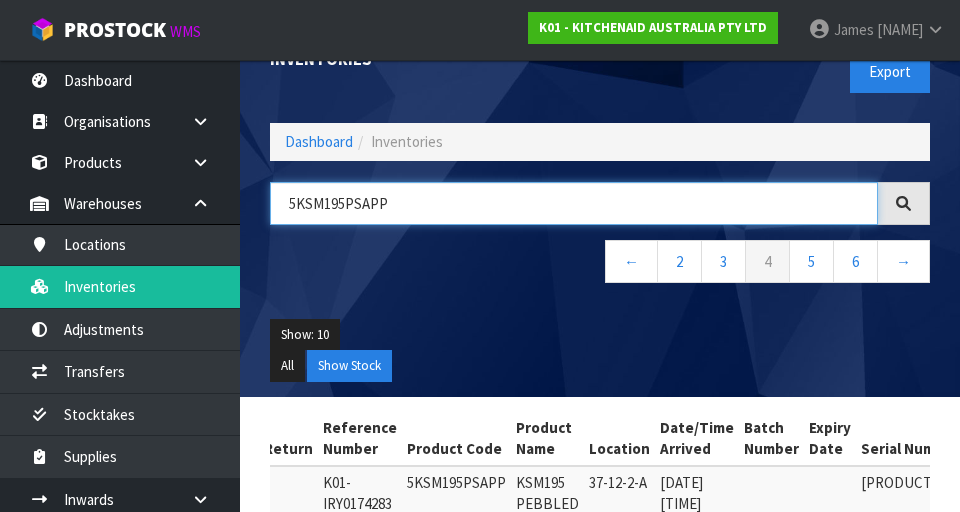 click on "5KSM195PSAPP" at bounding box center (574, 203) 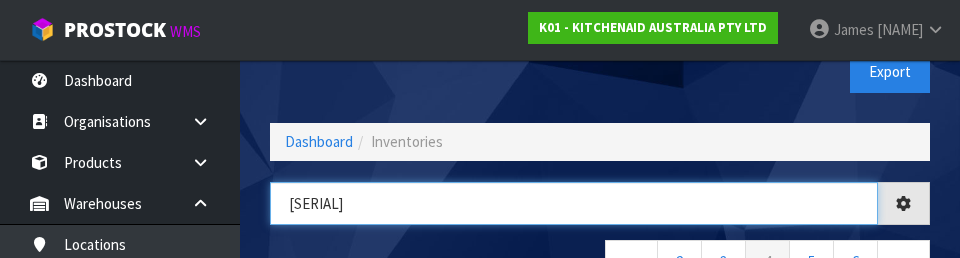 type on "[SERIAL]" 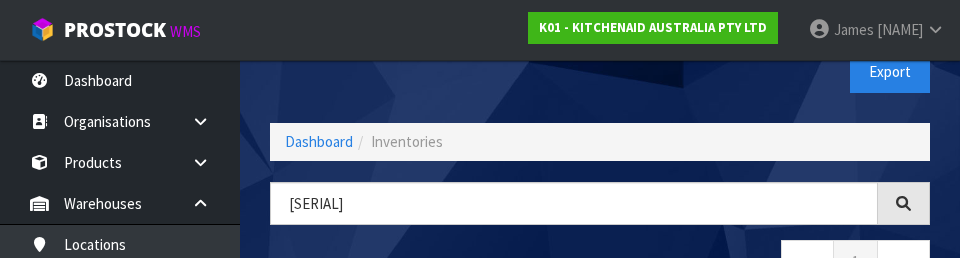 click on "Export" at bounding box center [772, 71] 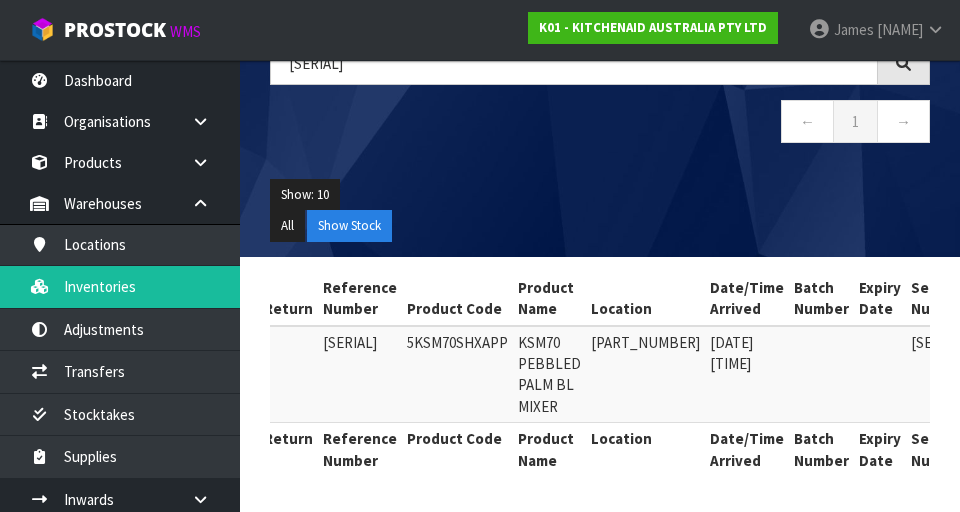 scroll, scrollTop: 180, scrollLeft: 0, axis: vertical 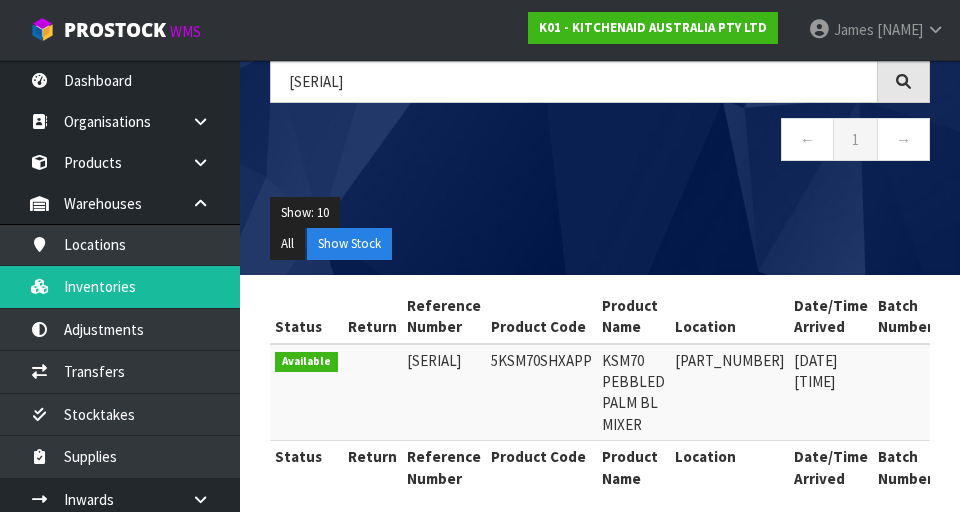 copy on "5KSM70SHXAPP" 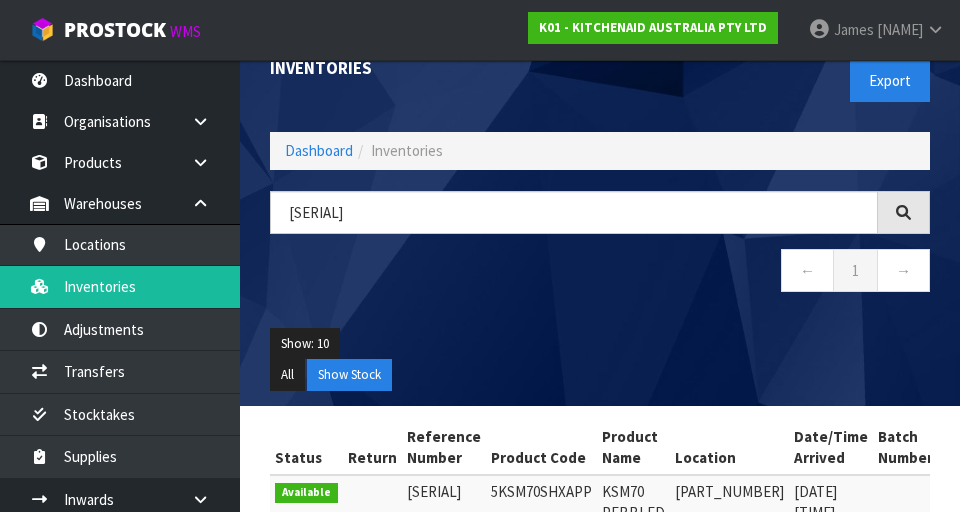 scroll, scrollTop: 25, scrollLeft: 0, axis: vertical 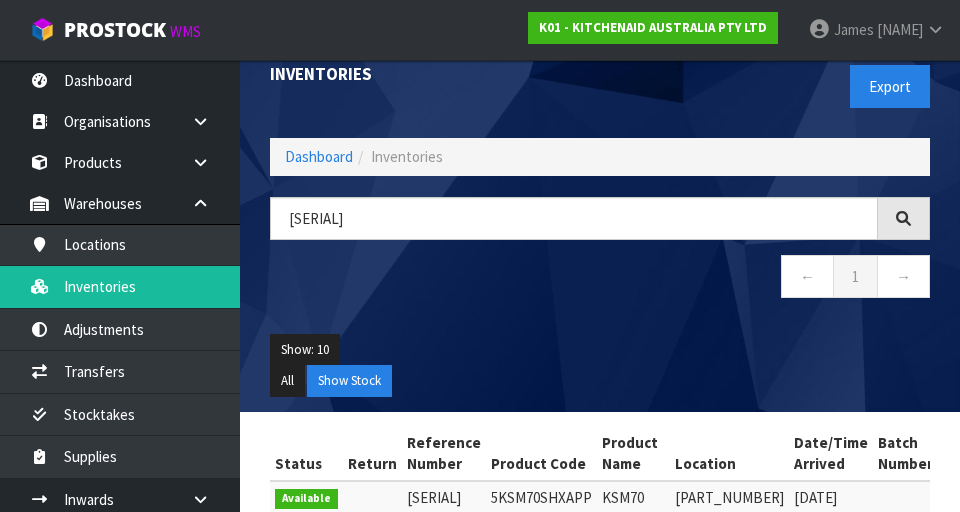click on "[PRODUCT_CODE]" at bounding box center [600, 258] 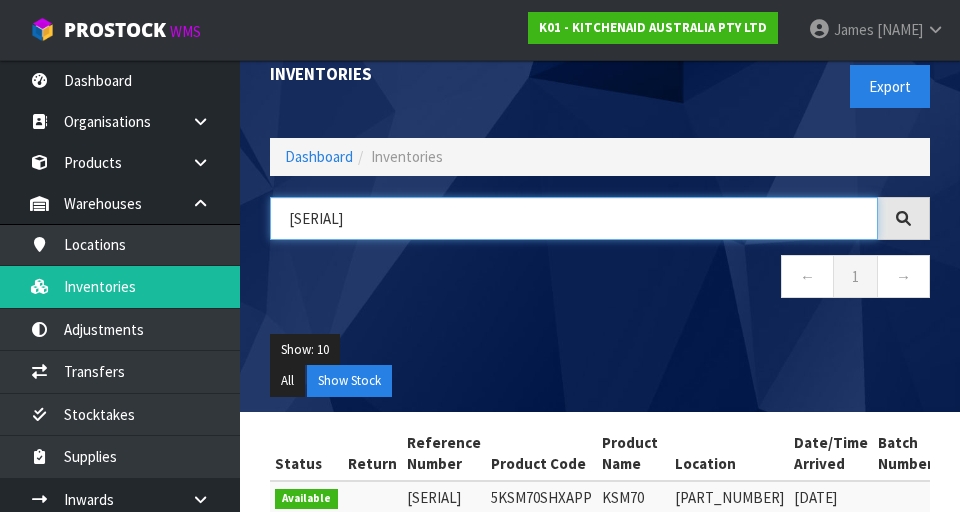 click on "[SERIAL]" at bounding box center (574, 218) 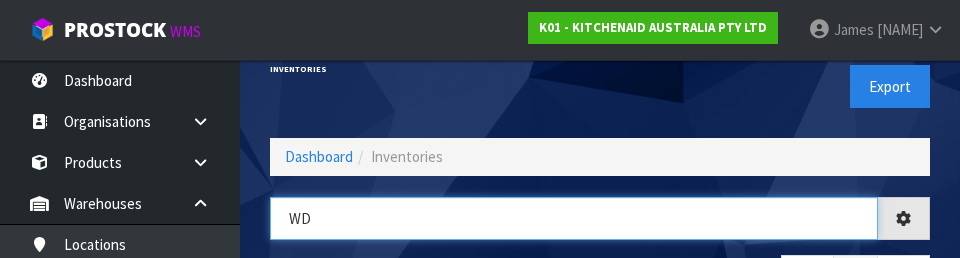 type on "W" 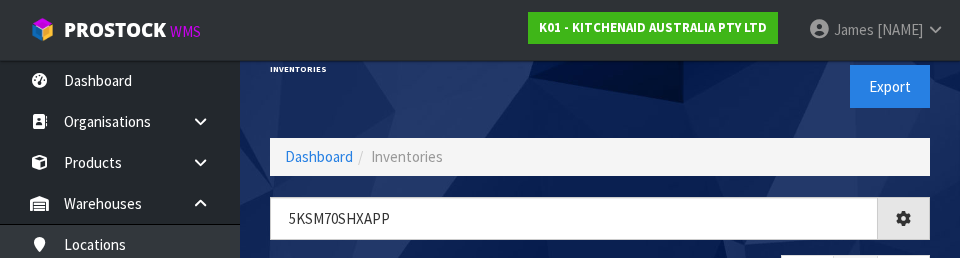 click on "Export" at bounding box center [772, 86] 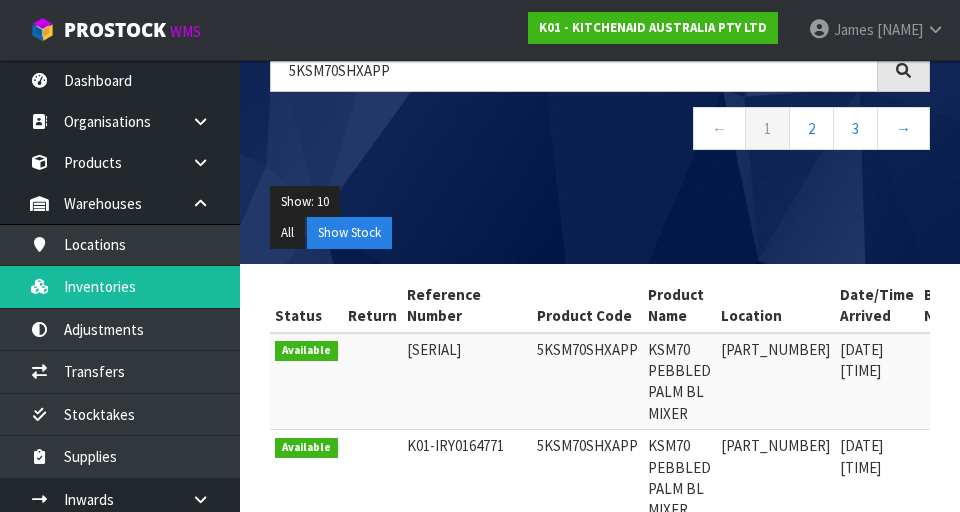scroll, scrollTop: 166, scrollLeft: 0, axis: vertical 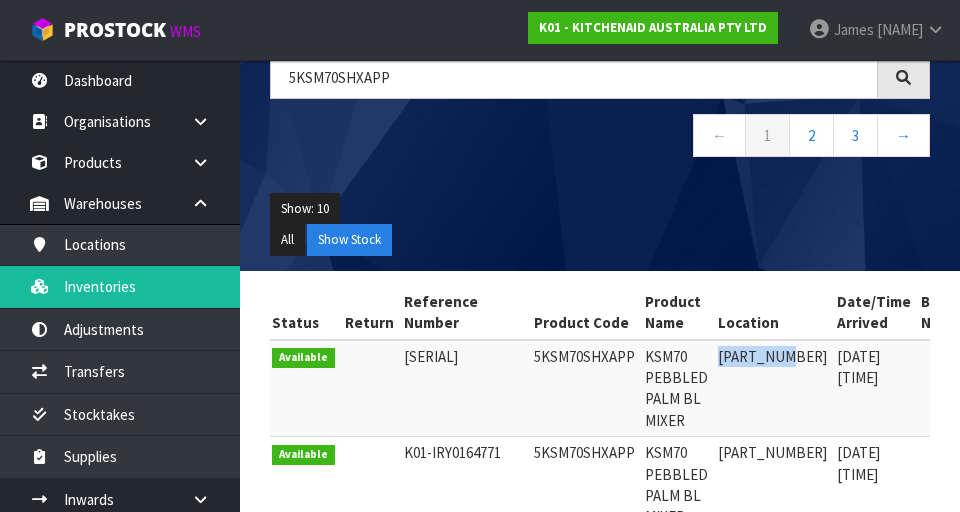 copy on "[PART_NUMBER]" 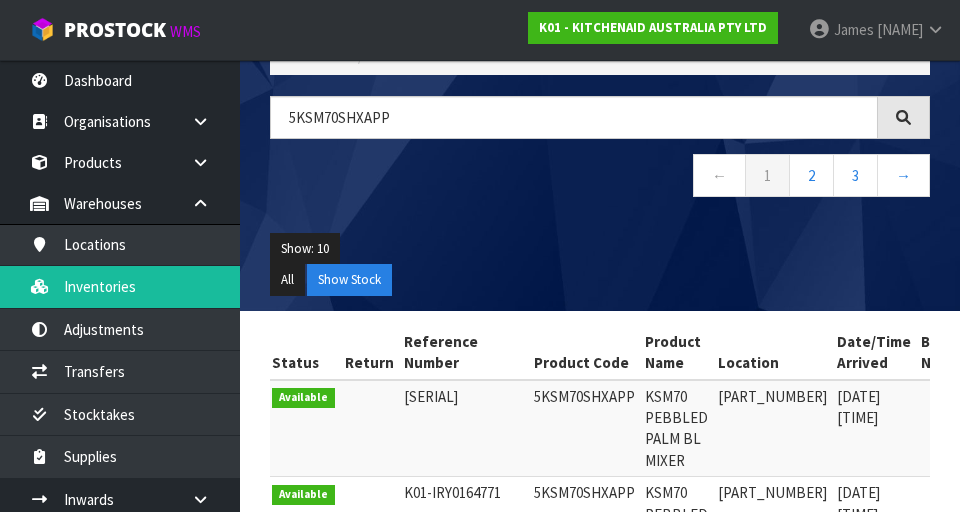 scroll, scrollTop: 56, scrollLeft: 0, axis: vertical 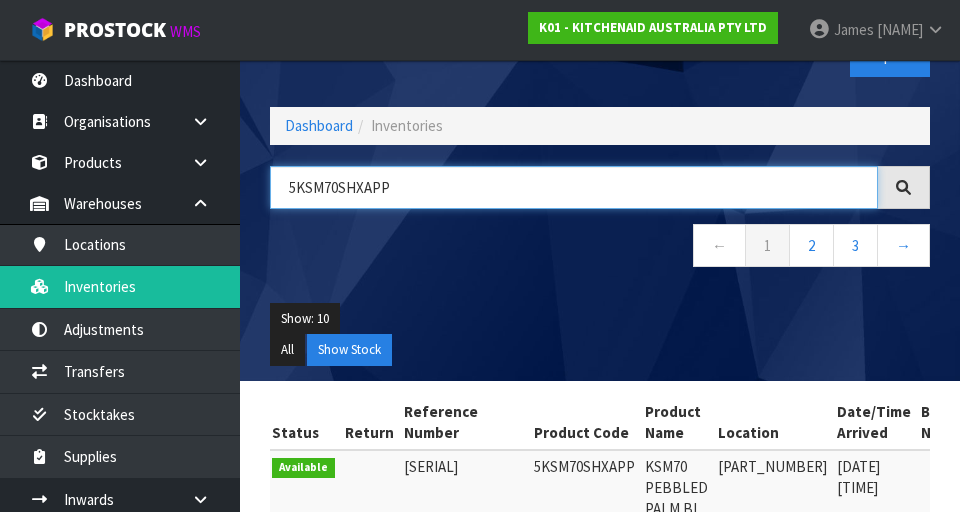 click on "5KSM70SHXAPP" at bounding box center [574, 187] 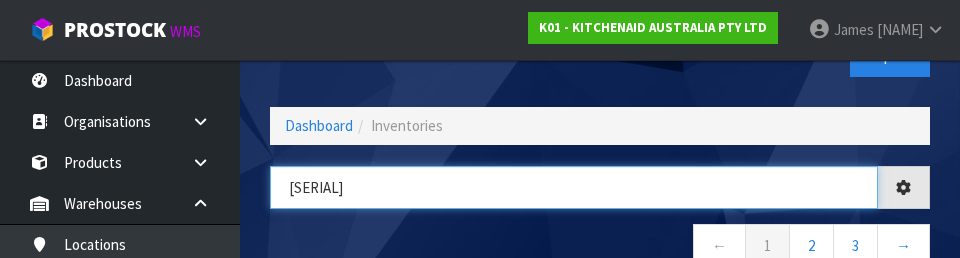 type on "[SERIAL]" 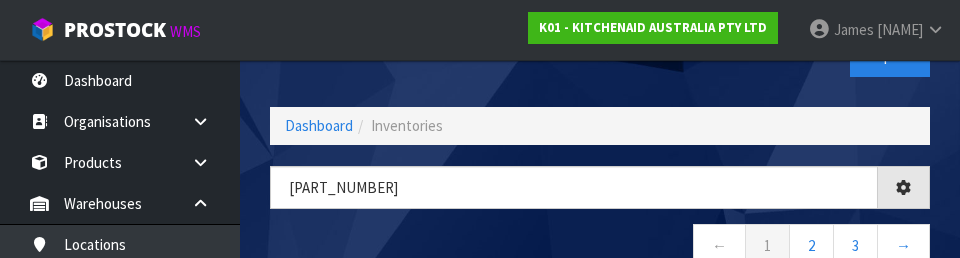 click on "38-22-1-B
←
1 2 3
→" at bounding box center (600, 227) 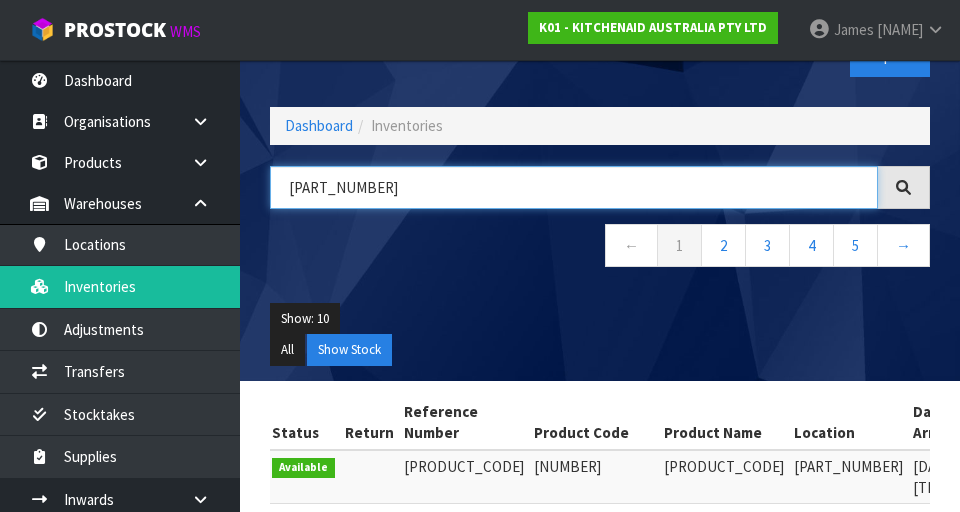 click on "[PART_NUMBER]" at bounding box center (574, 187) 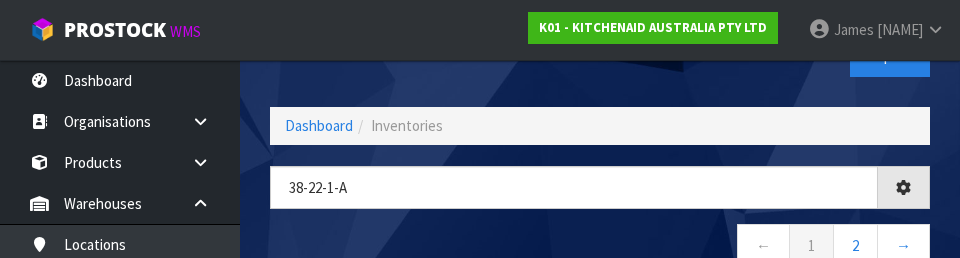 click on "←
1 2
→" at bounding box center [600, 248] 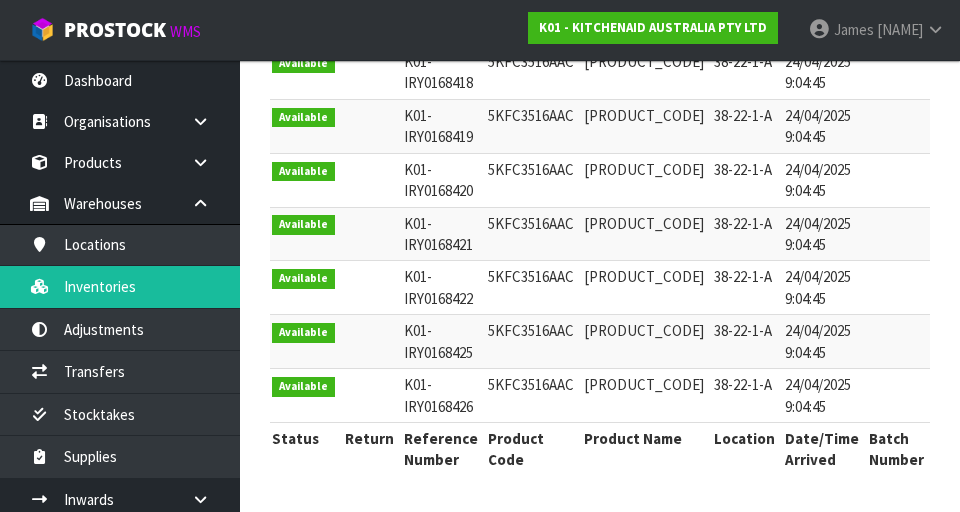 scroll, scrollTop: 1080, scrollLeft: 0, axis: vertical 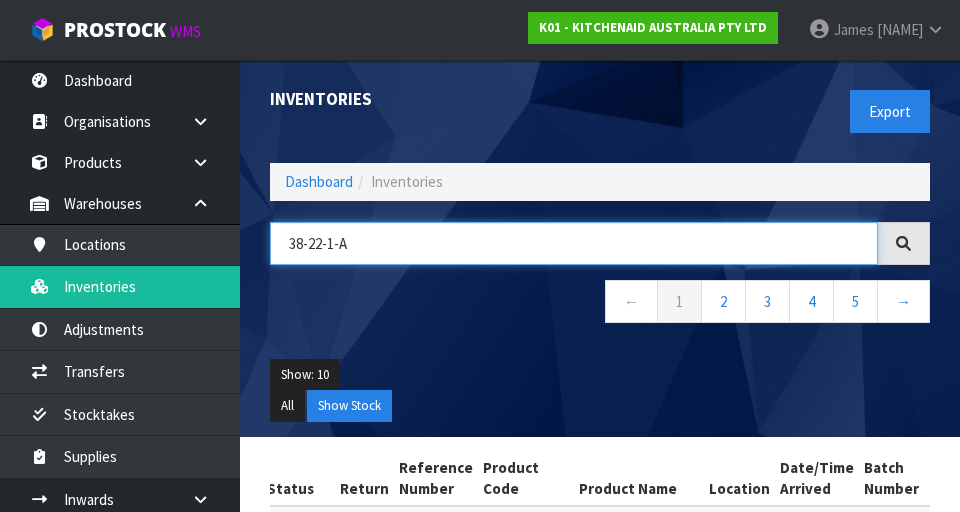 click on "38-22-1-A" at bounding box center [574, 243] 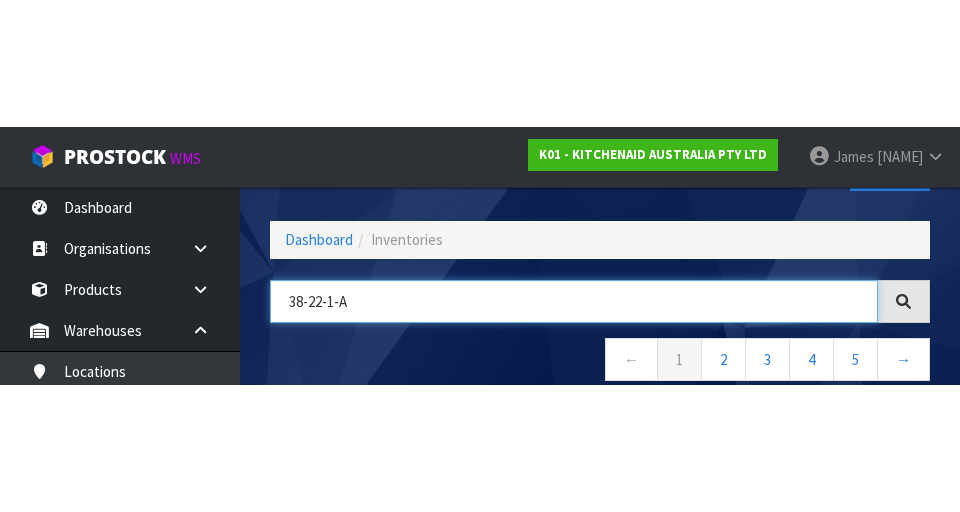 scroll, scrollTop: 114, scrollLeft: 0, axis: vertical 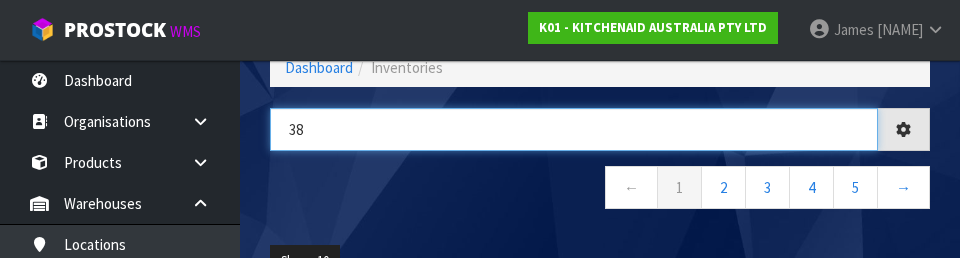 type on "3" 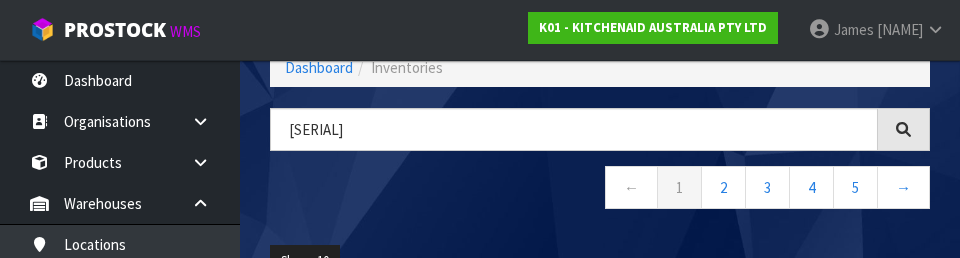 click on "[PRODUCT_CODE]" at bounding box center (600, 169) 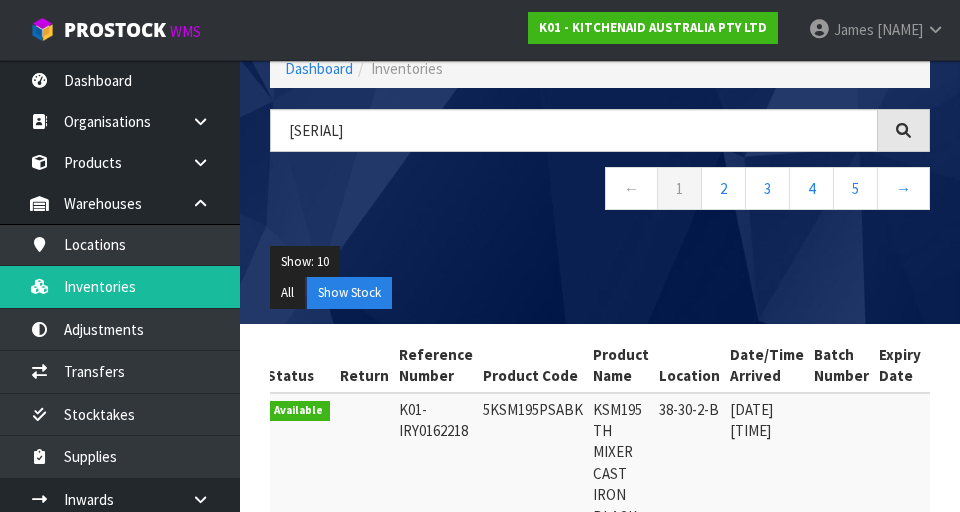scroll, scrollTop: 112, scrollLeft: 0, axis: vertical 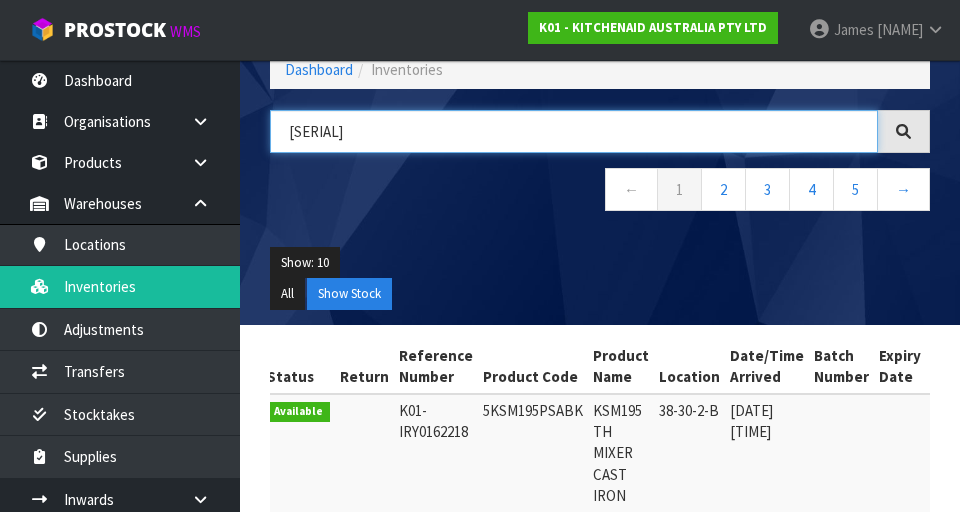 click on "[SERIAL]" at bounding box center (574, 131) 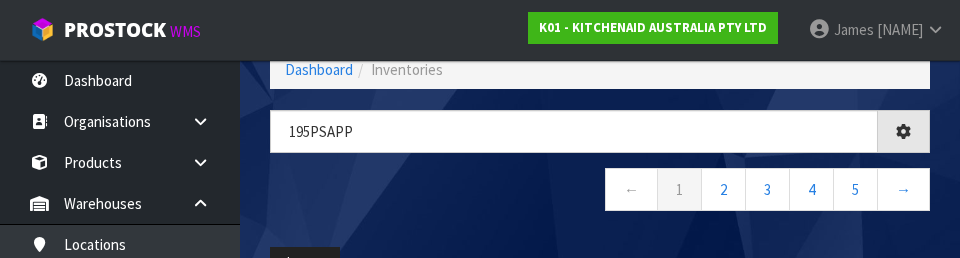 click on "←
1 2 3 4 5
→" at bounding box center [600, 192] 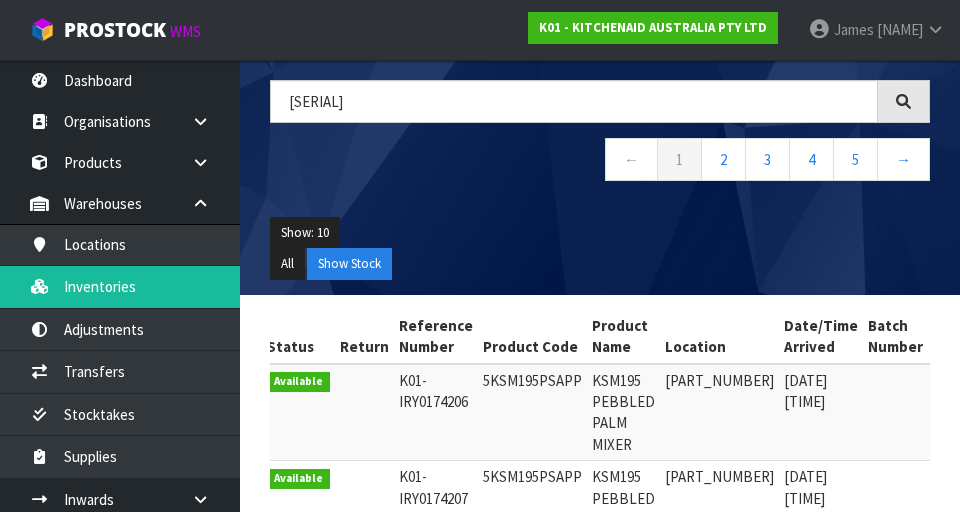 scroll, scrollTop: 135, scrollLeft: 0, axis: vertical 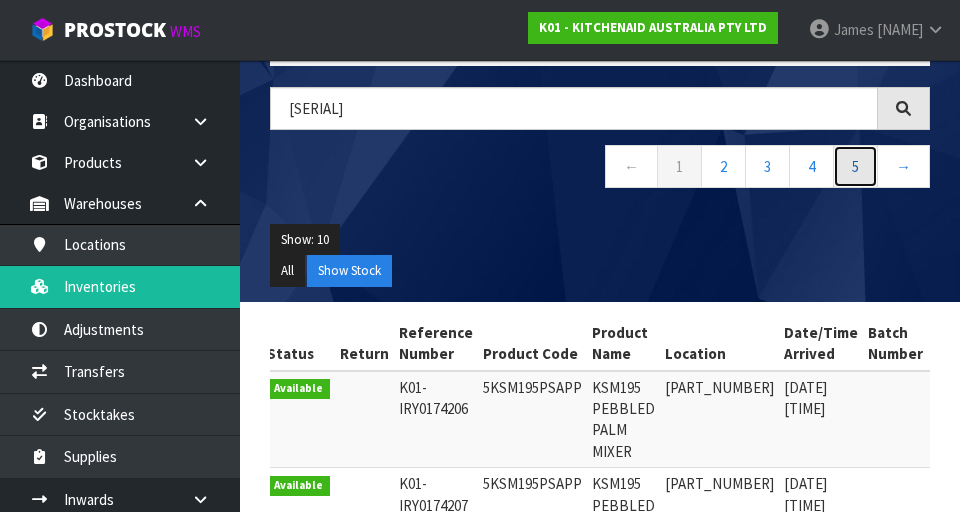 click on "5" at bounding box center [855, 166] 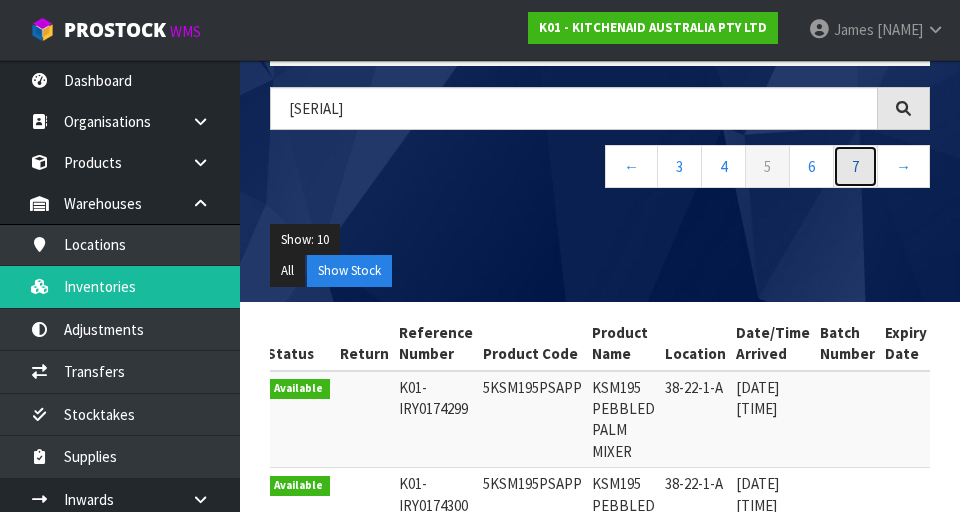 click on "7" at bounding box center [855, 166] 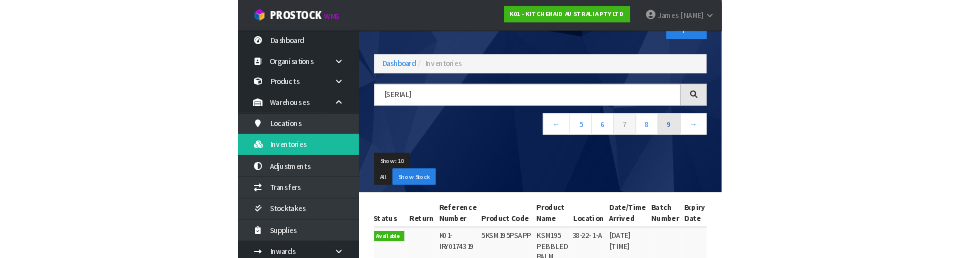 scroll, scrollTop: 50, scrollLeft: 0, axis: vertical 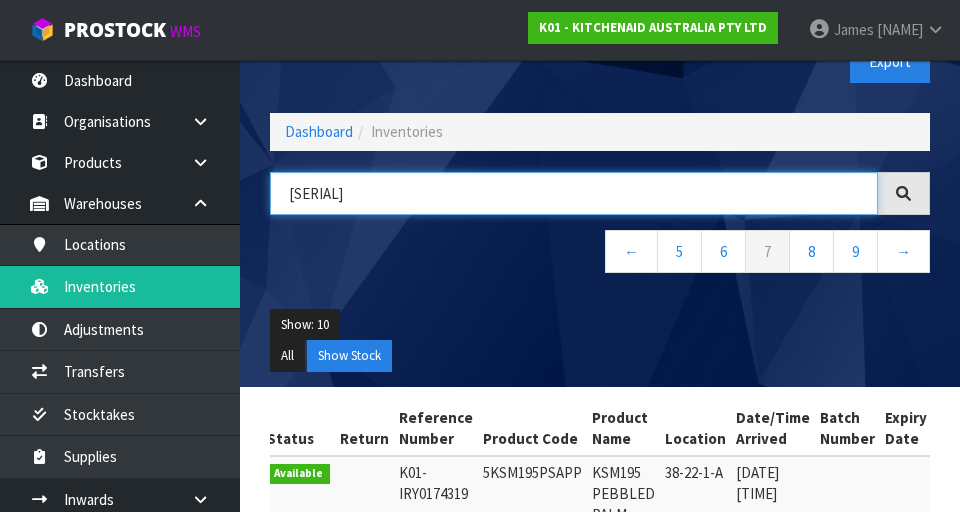 click on "[SERIAL]" at bounding box center [574, 193] 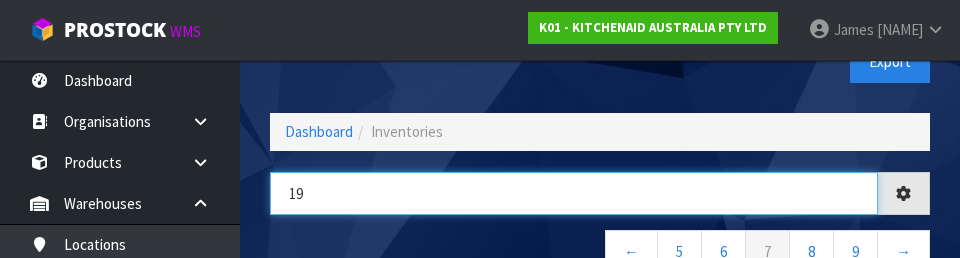 type on "1" 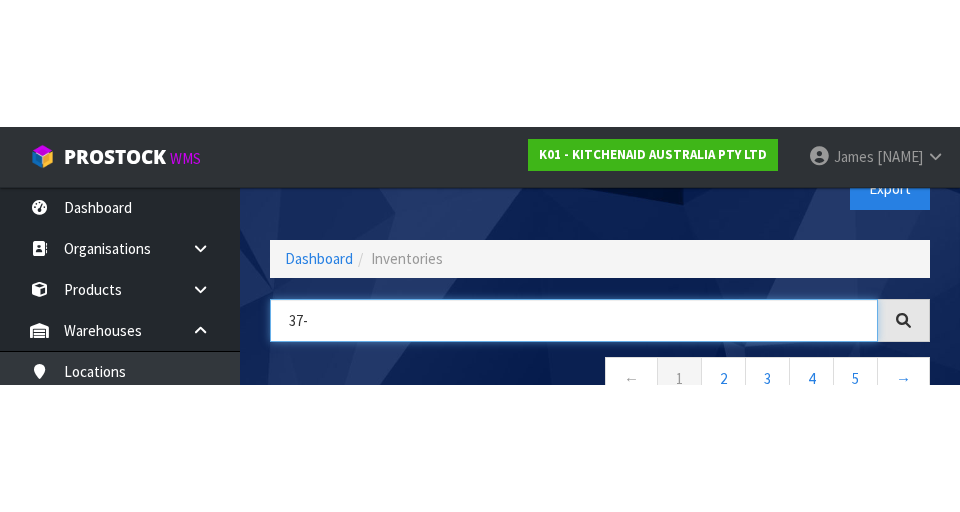 scroll, scrollTop: 0, scrollLeft: 0, axis: both 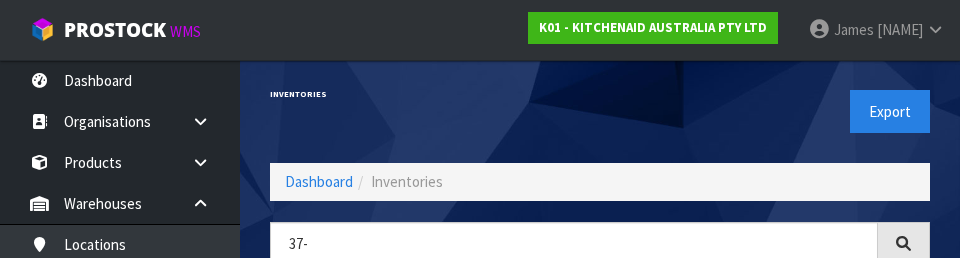 click on "Export" at bounding box center (772, 111) 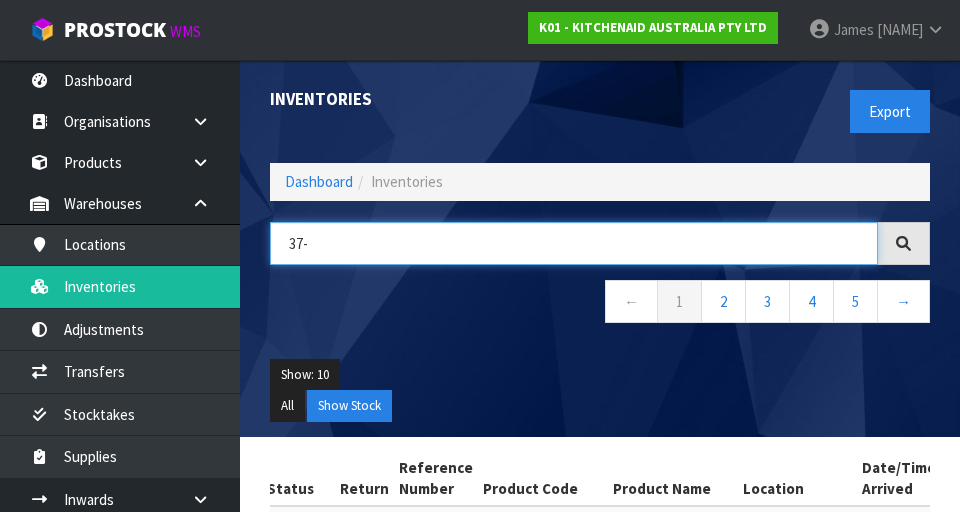 click on "37-" at bounding box center [574, 243] 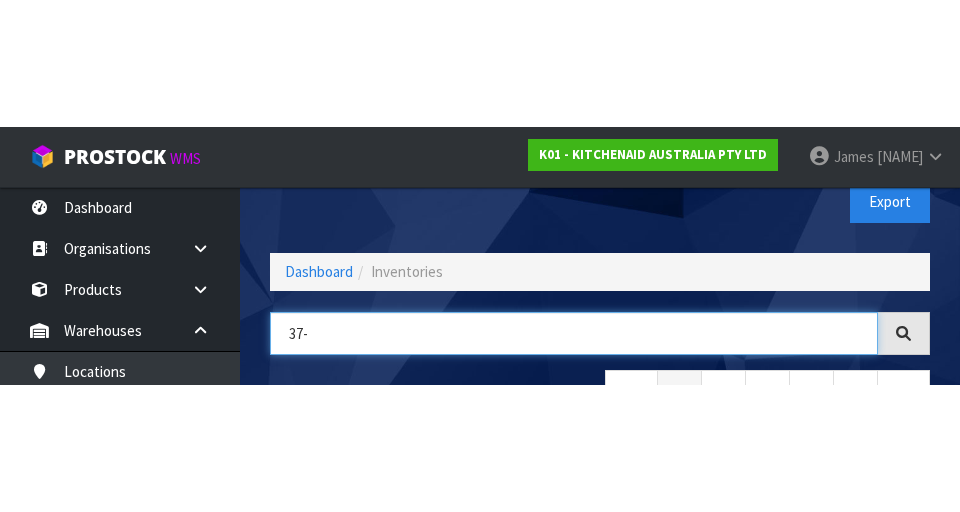 scroll, scrollTop: 114, scrollLeft: 0, axis: vertical 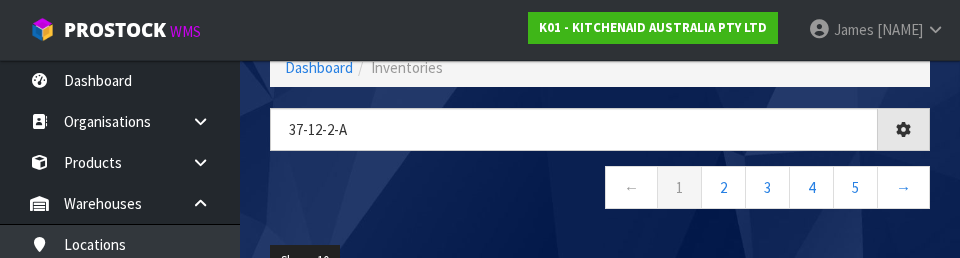 click on "←
1 2 3 4 5
→" at bounding box center (600, 190) 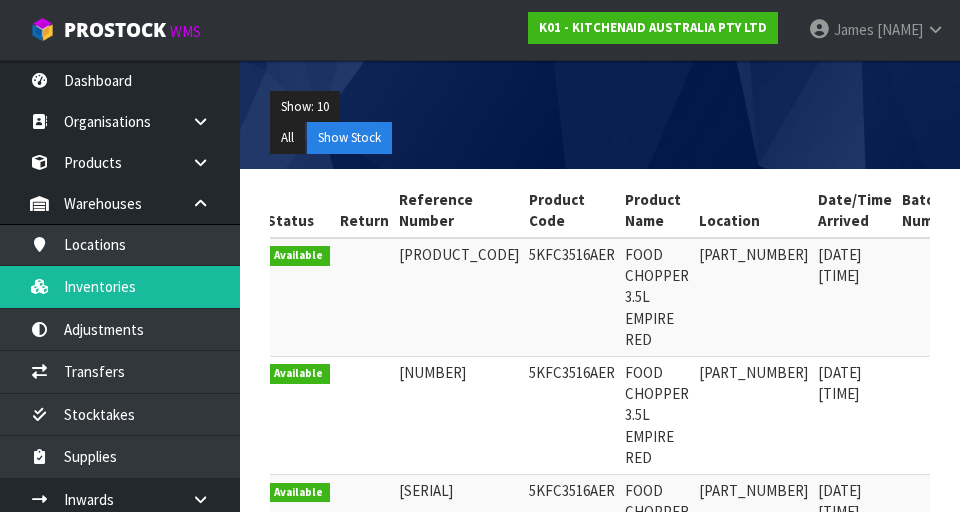 scroll, scrollTop: 269, scrollLeft: 0, axis: vertical 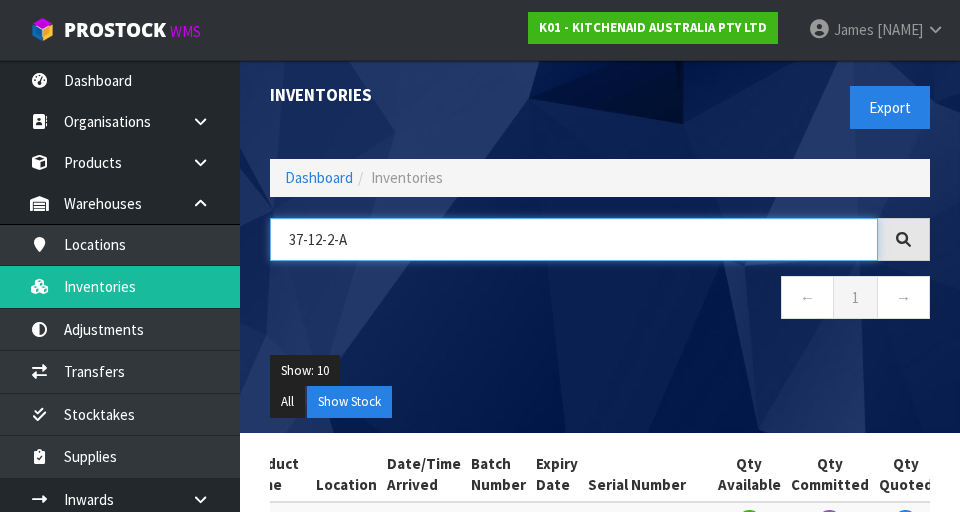 click on "37-12-2-A" at bounding box center [574, 239] 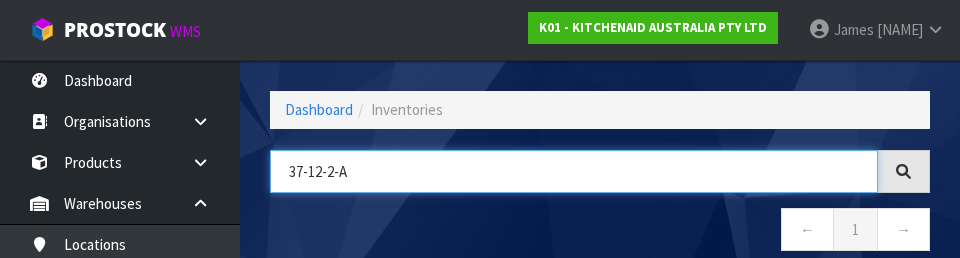 scroll, scrollTop: 114, scrollLeft: 0, axis: vertical 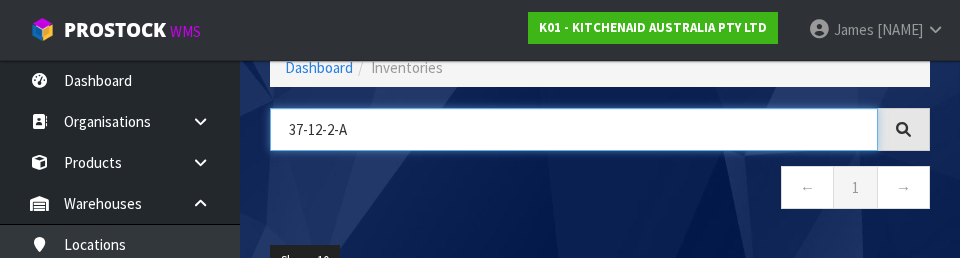 click on "37-12-2-A" at bounding box center (574, 129) 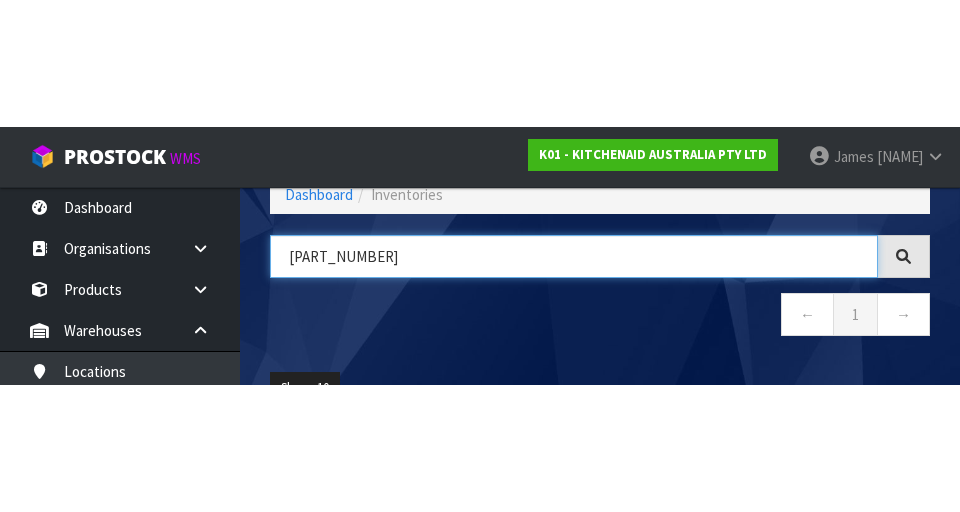 scroll, scrollTop: 0, scrollLeft: 323, axis: horizontal 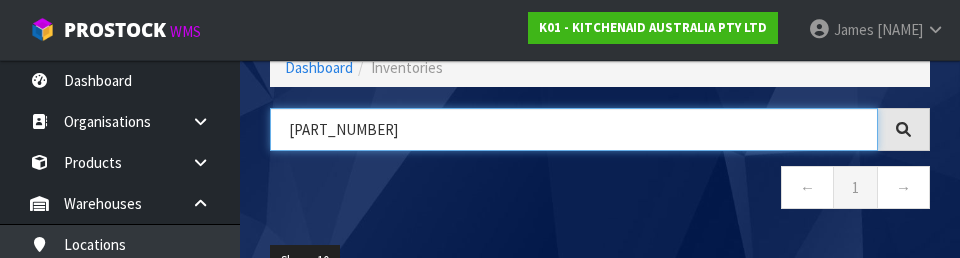 type on "[PART_NUMBER]" 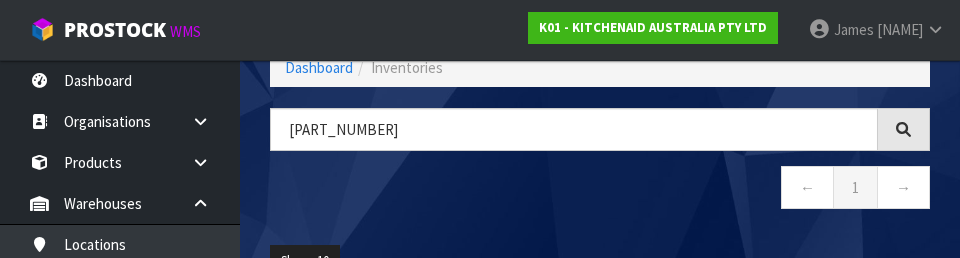 click on "←
1
→" at bounding box center [600, 190] 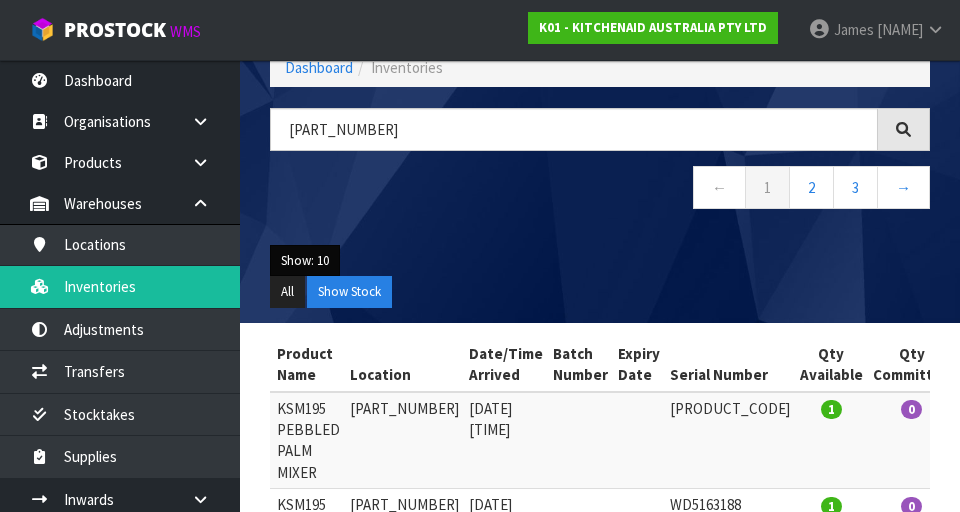 click on "Show: 10" at bounding box center (305, 261) 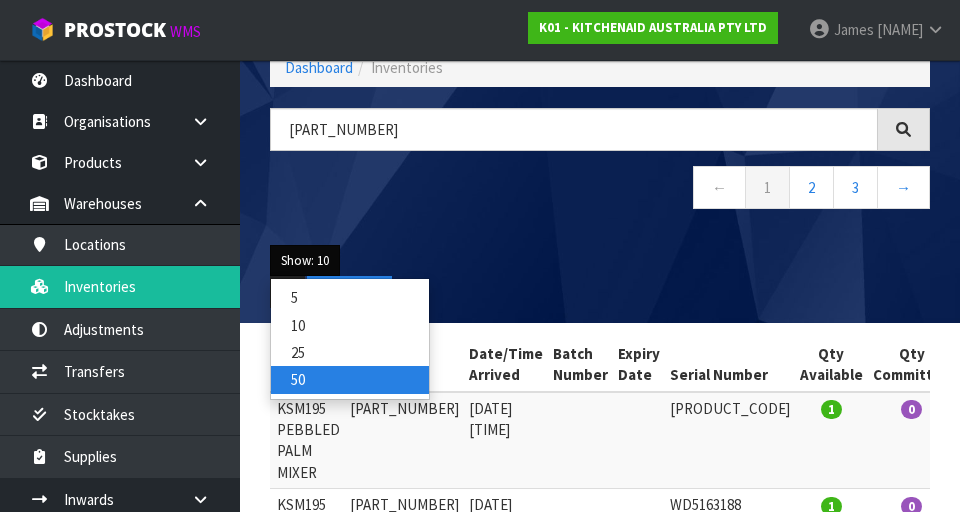click on "50" at bounding box center [350, 379] 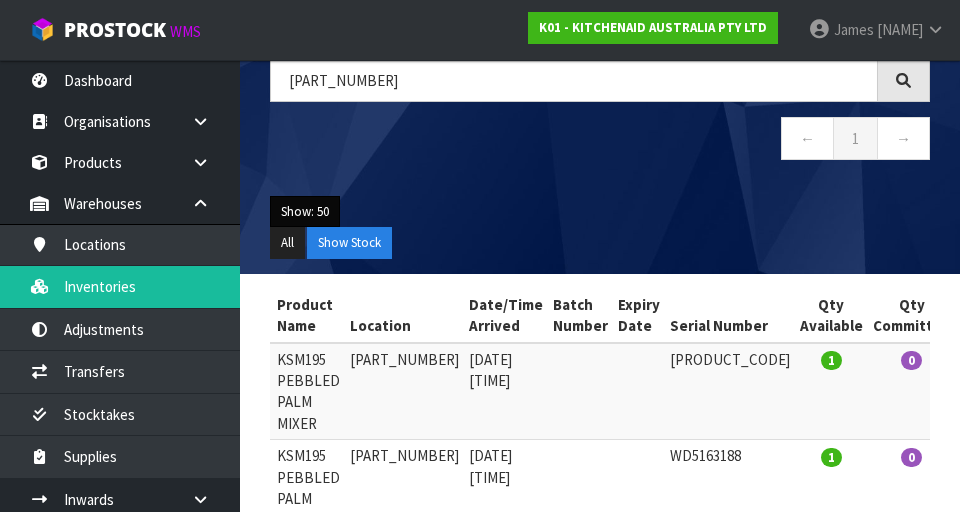 scroll, scrollTop: 0, scrollLeft: 0, axis: both 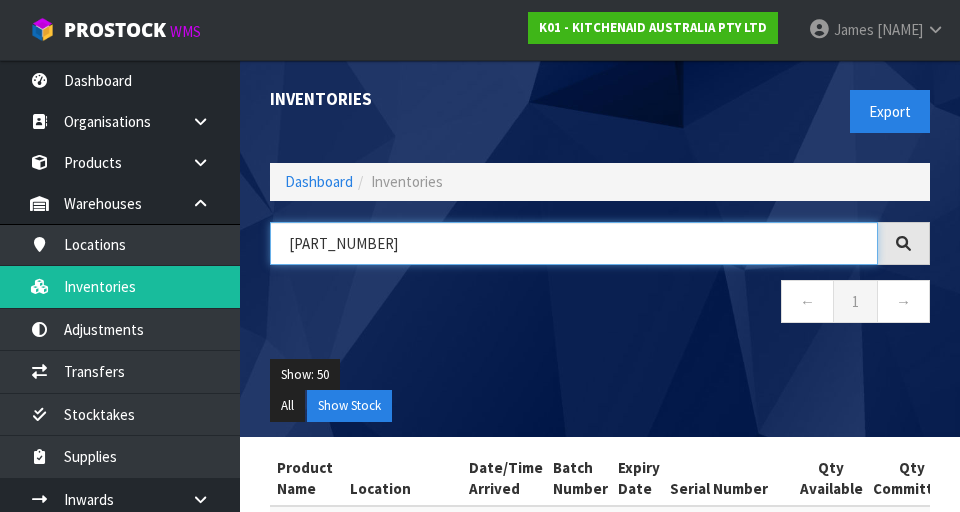 click on "[PART_NUMBER]" at bounding box center (574, 243) 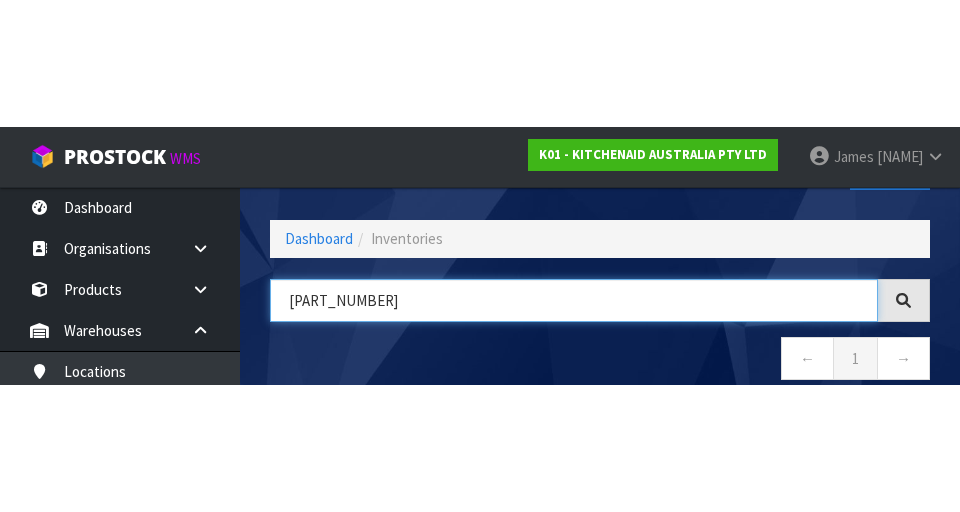 scroll, scrollTop: 114, scrollLeft: 0, axis: vertical 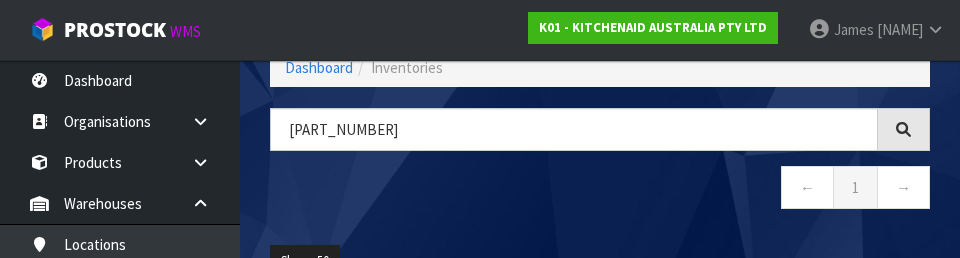 click on "←
1
→" at bounding box center (600, 190) 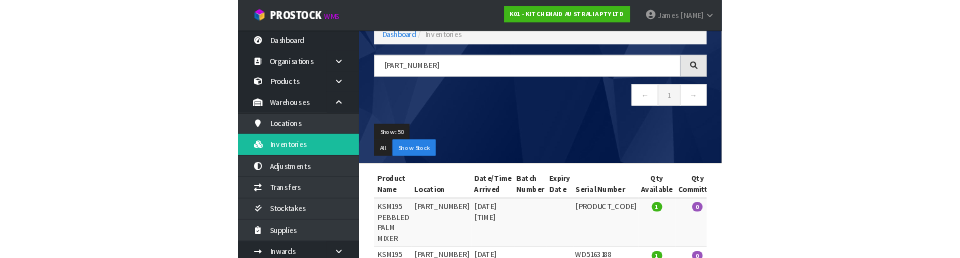 scroll, scrollTop: 0, scrollLeft: 0, axis: both 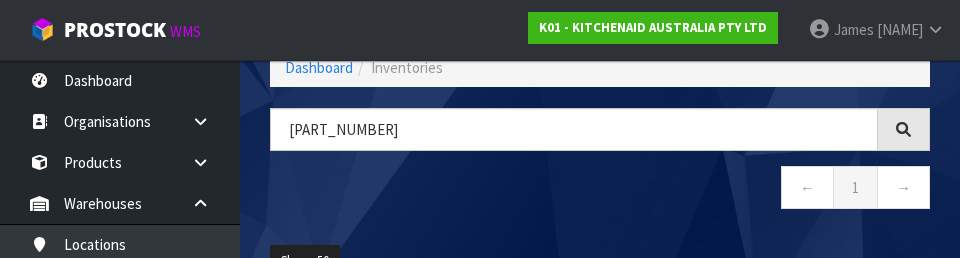click on "[SERIAL]" at bounding box center (600, 276) 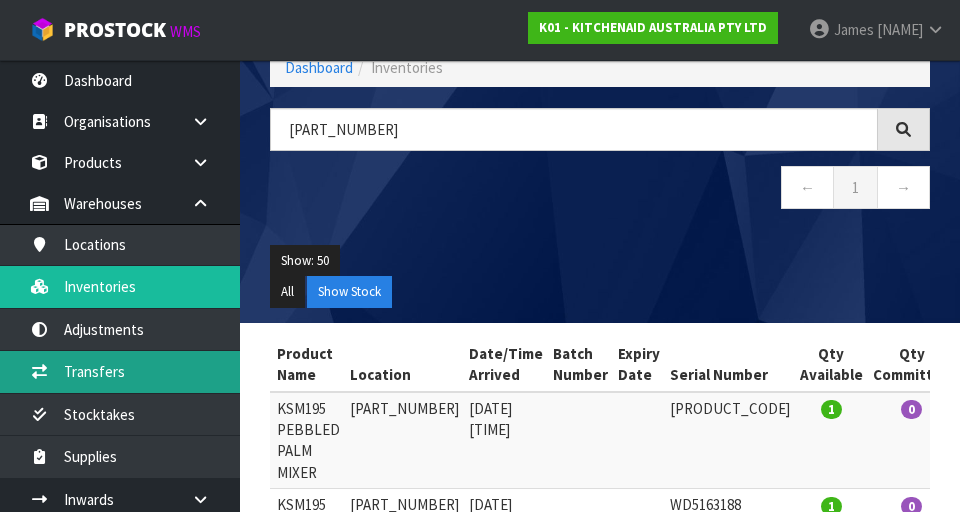 click on "Transfers" at bounding box center (120, 371) 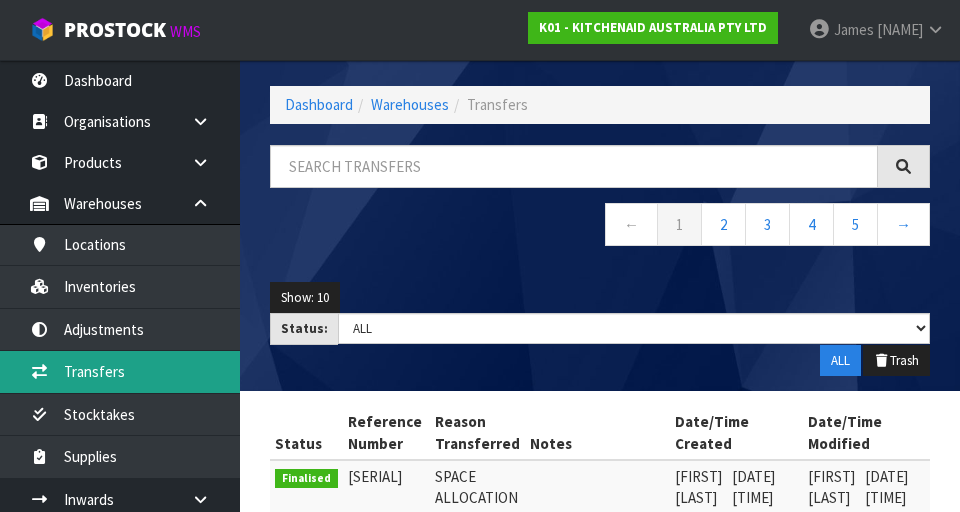 scroll, scrollTop: 0, scrollLeft: 0, axis: both 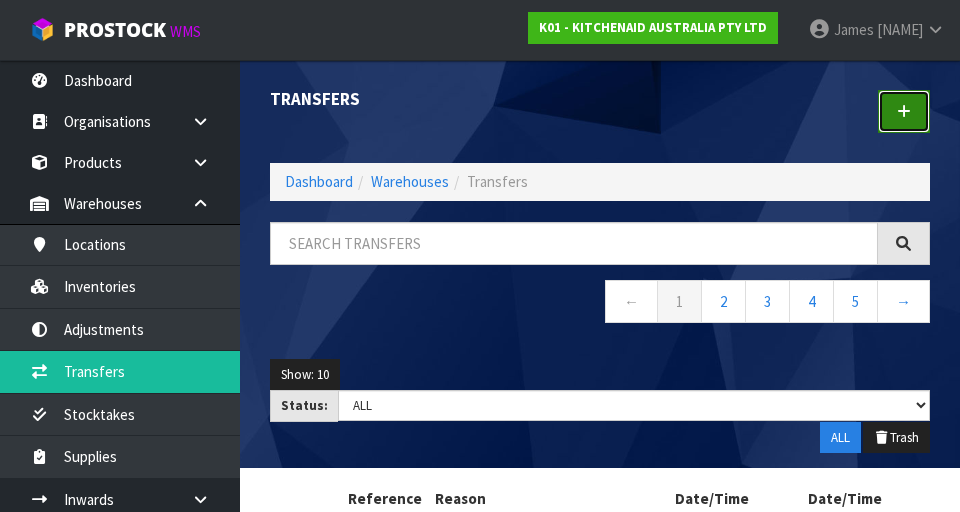 click at bounding box center (904, 111) 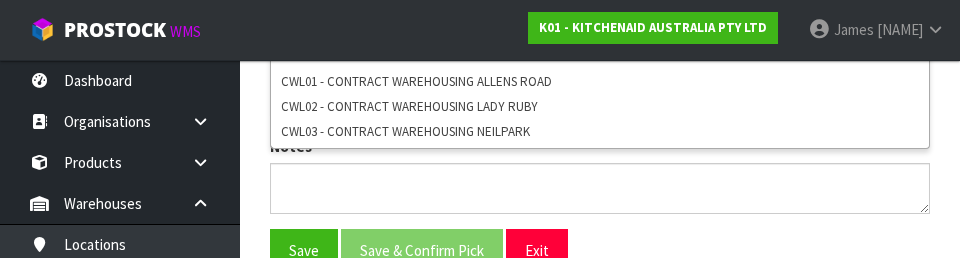 click on "Save
Save & Confirm Pick
Exit" at bounding box center (600, 250) 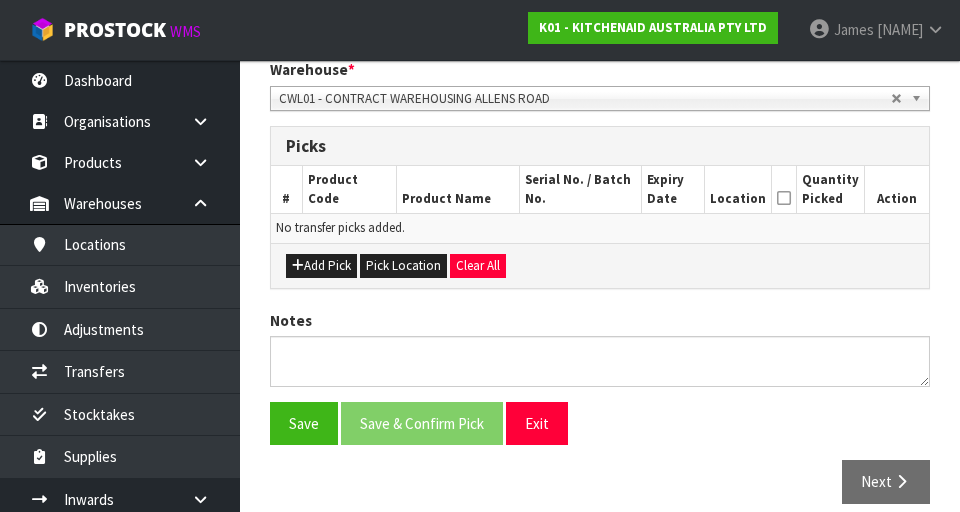 scroll, scrollTop: 404, scrollLeft: 0, axis: vertical 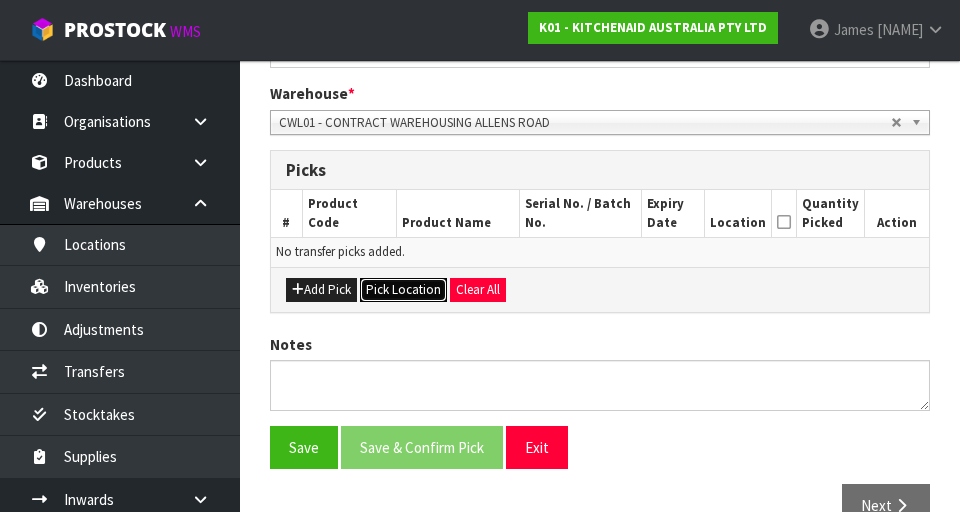 click on "Pick Location" at bounding box center (403, 290) 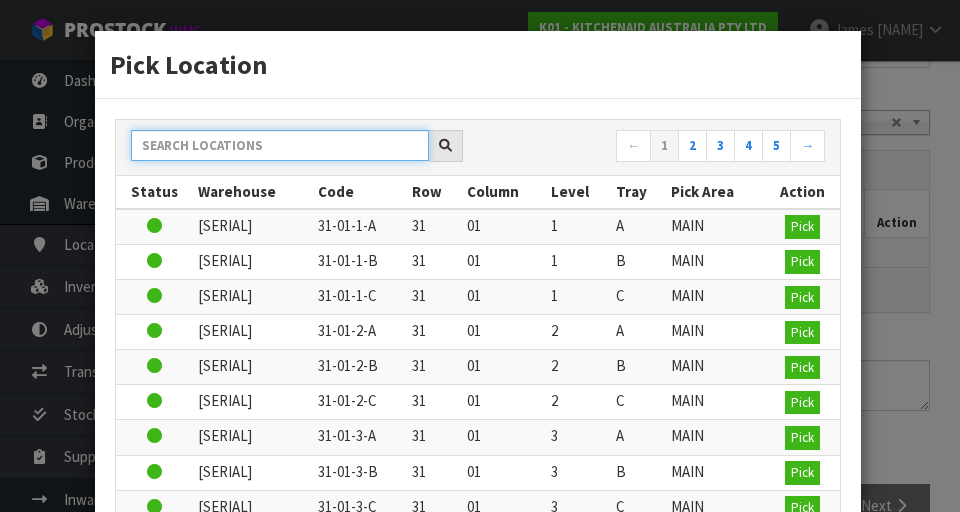 paste on "[PART_NUMBER]" 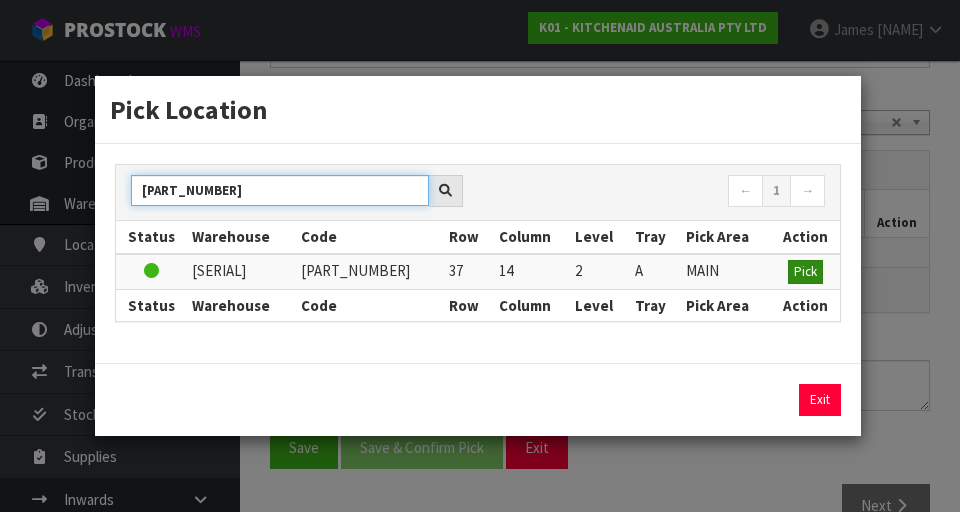 type on "[PART_NUMBER]" 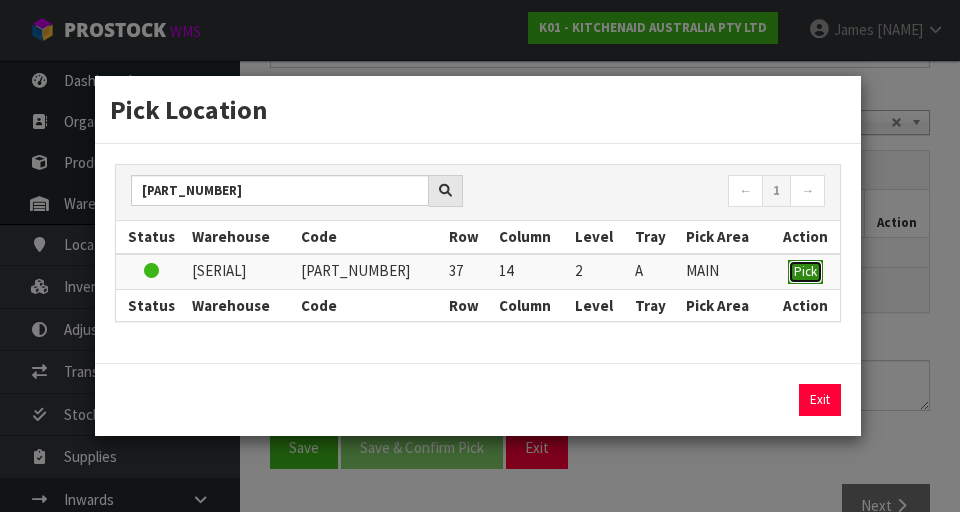 click on "Pick" at bounding box center [805, 271] 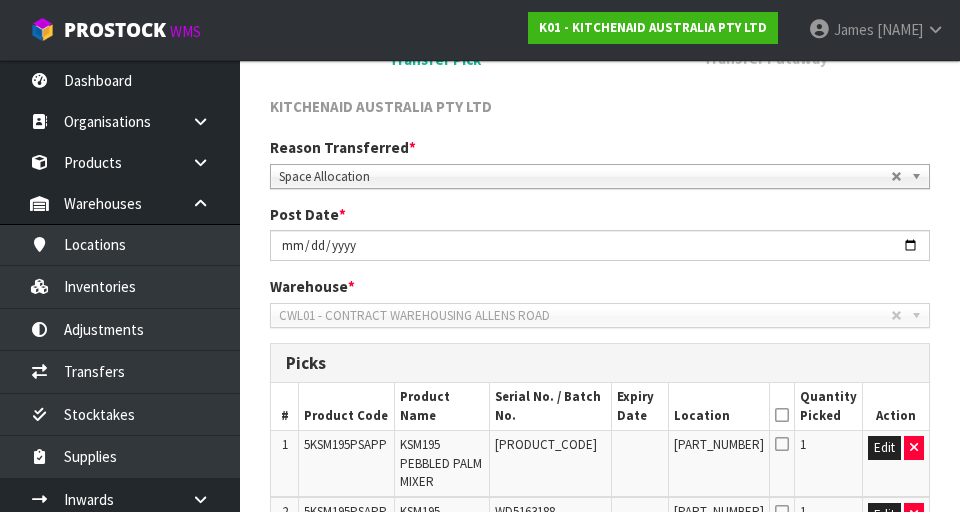 scroll, scrollTop: 209, scrollLeft: 0, axis: vertical 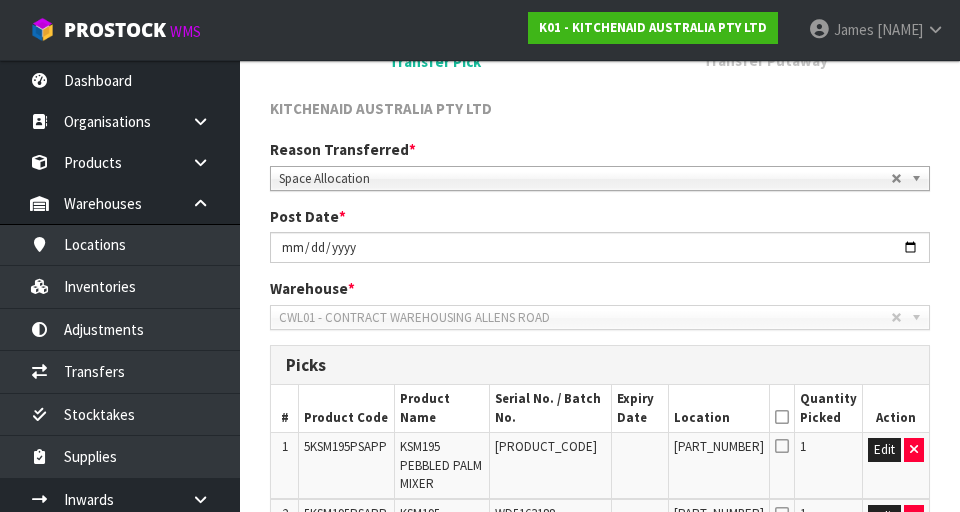 click at bounding box center [782, 417] 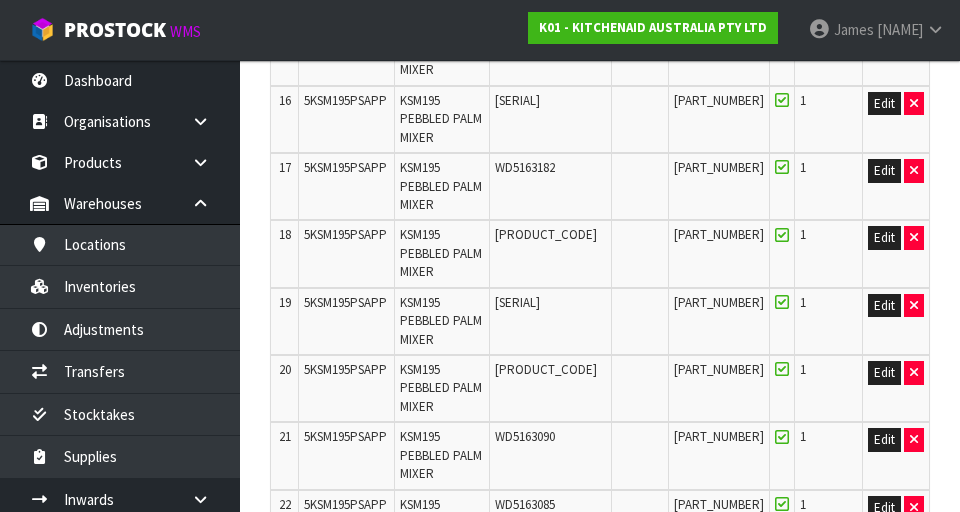 scroll, scrollTop: 1786, scrollLeft: 0, axis: vertical 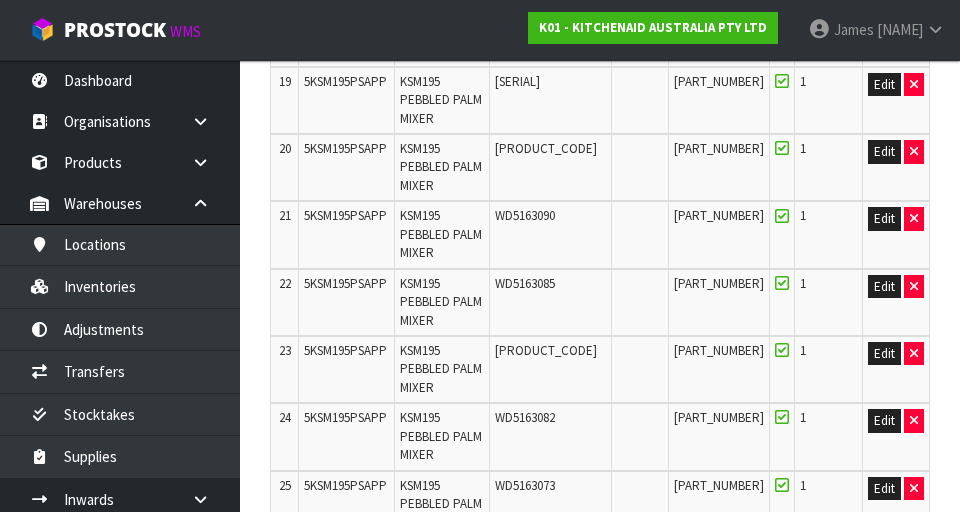 click on "Save & Confirm Pick" at bounding box center (422, 919) 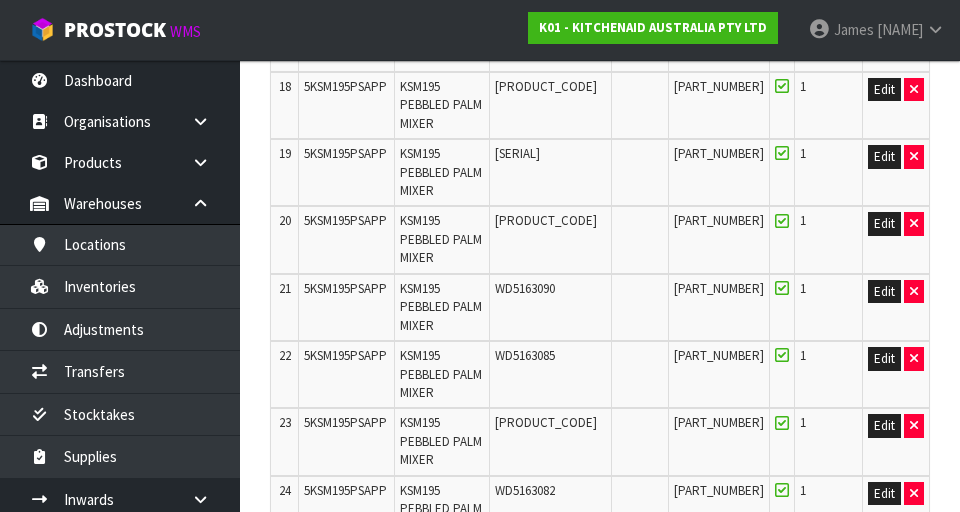 scroll, scrollTop: 0, scrollLeft: 0, axis: both 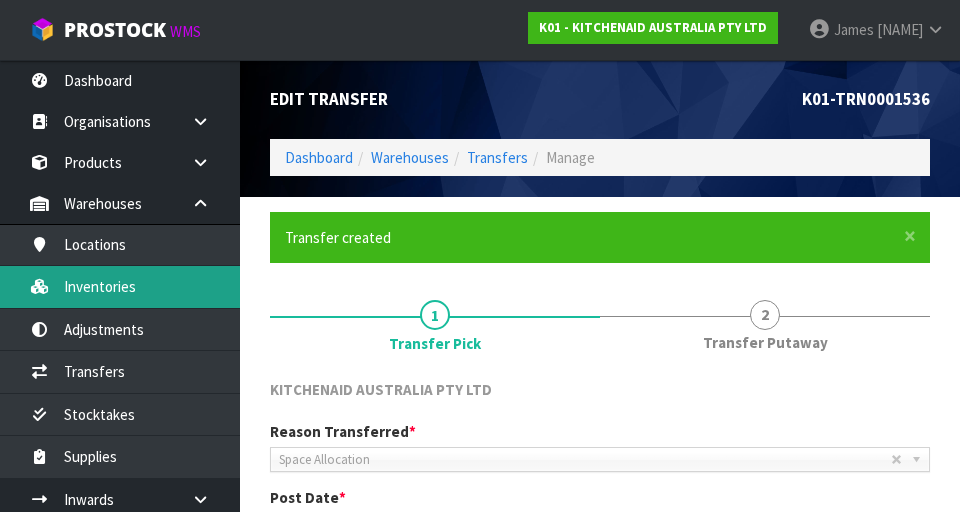click on "Inventories" at bounding box center (120, 286) 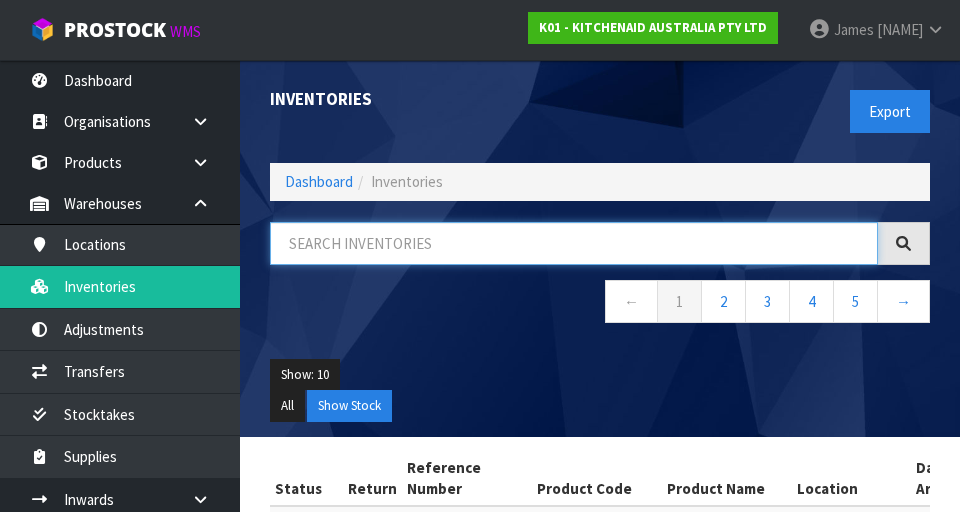 click at bounding box center (574, 243) 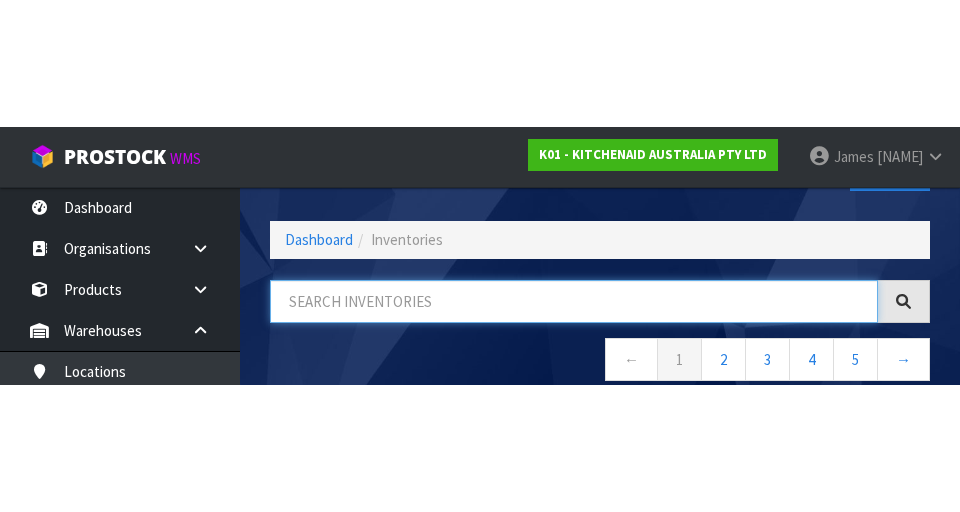scroll, scrollTop: 114, scrollLeft: 0, axis: vertical 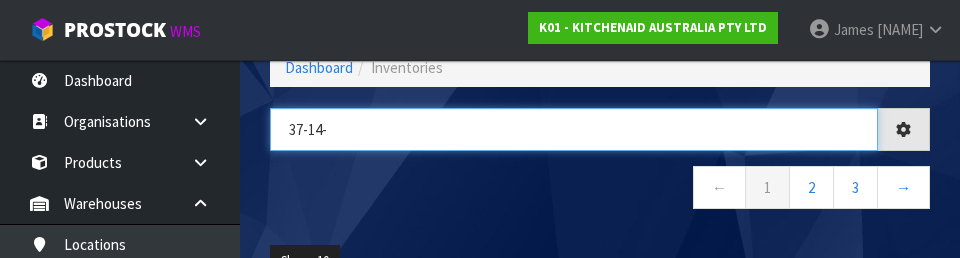 type on "37-14-" 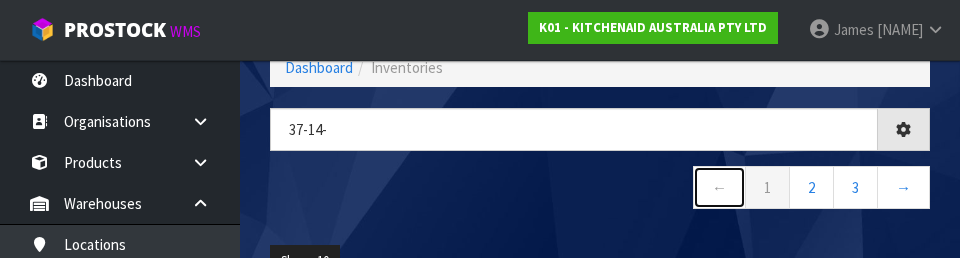 click on "←" at bounding box center (719, 187) 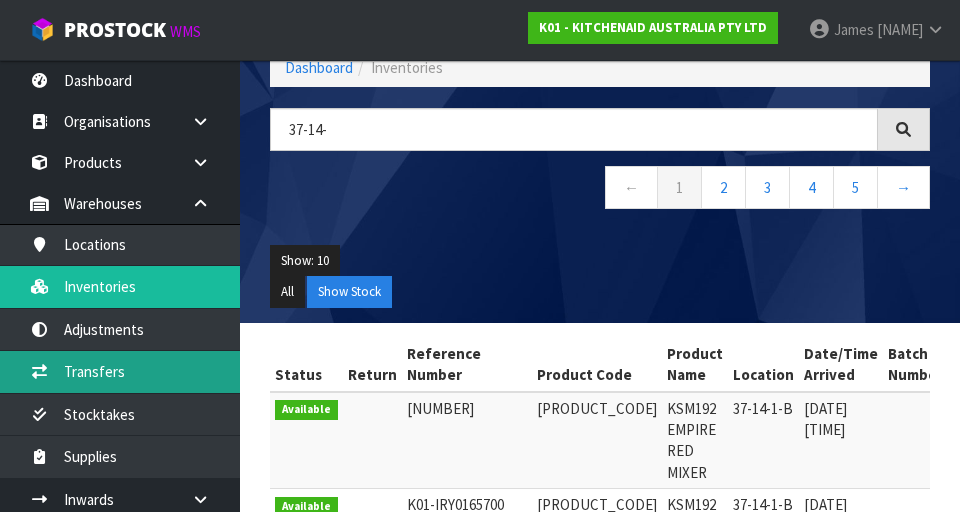 click on "Transfers" at bounding box center [120, 371] 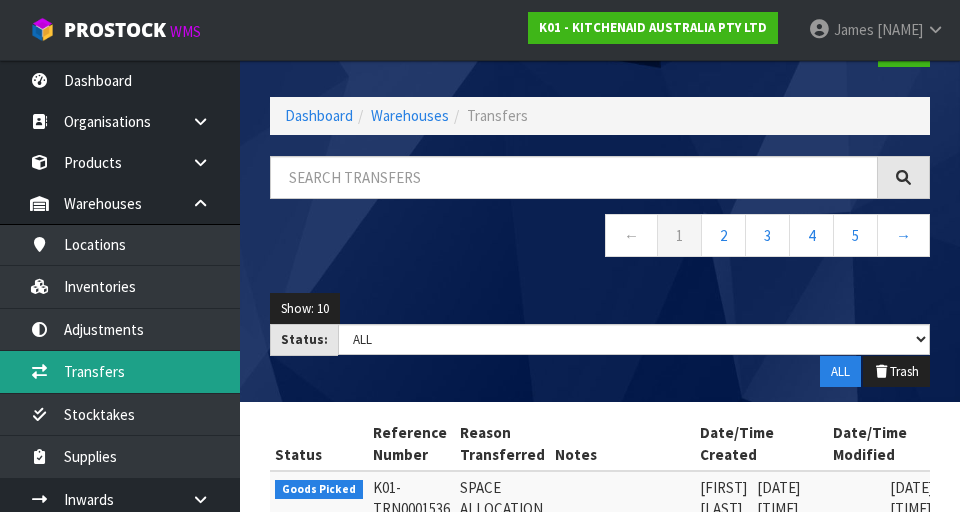 scroll, scrollTop: 0, scrollLeft: 0, axis: both 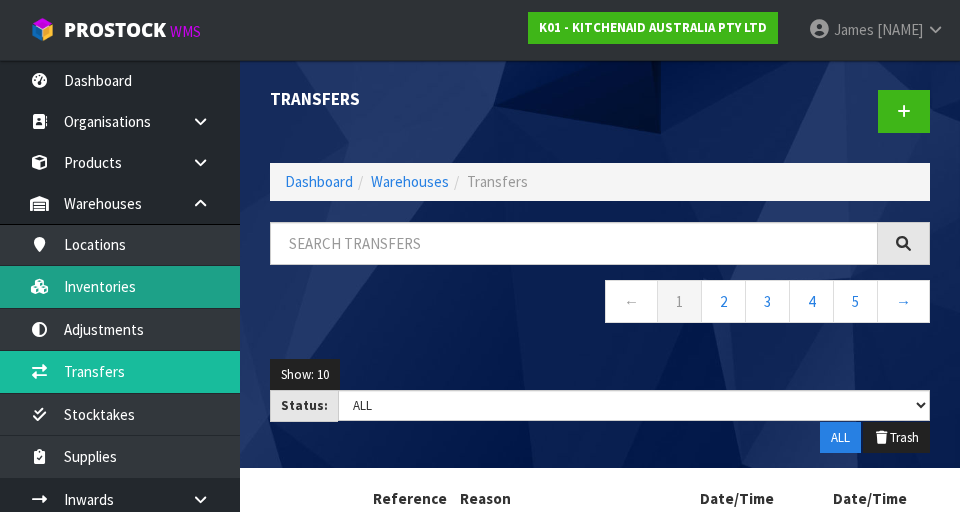 click on "Inventories" at bounding box center [120, 286] 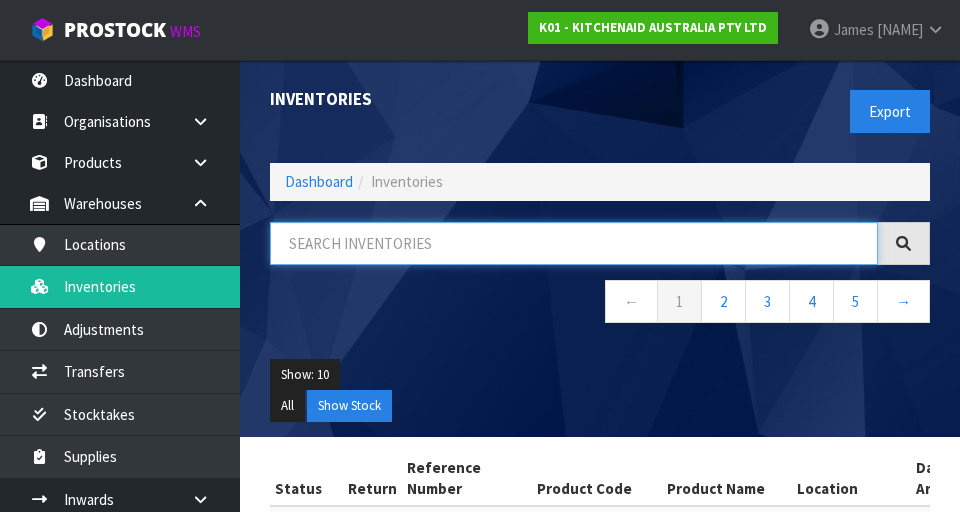 paste on "[PART_NUMBER]" 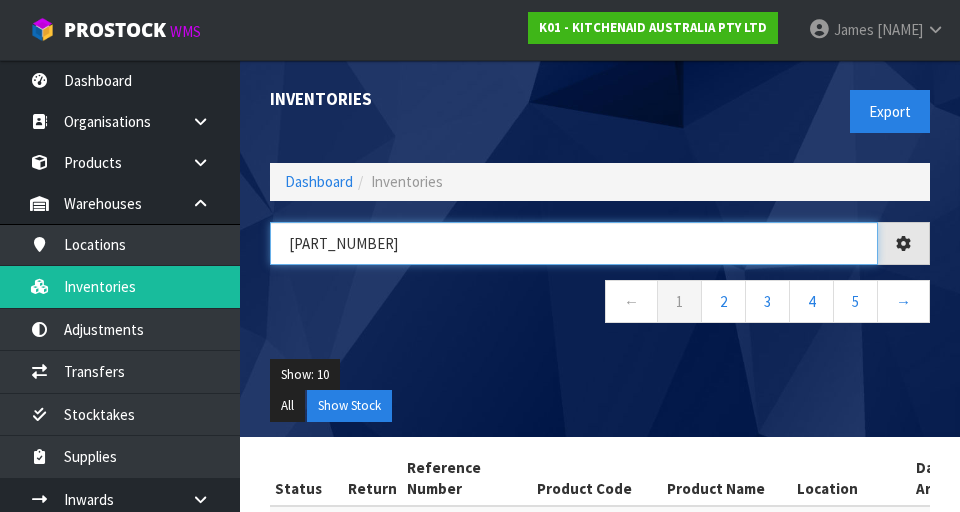 click on "[PART_NUMBER]" at bounding box center [574, 243] 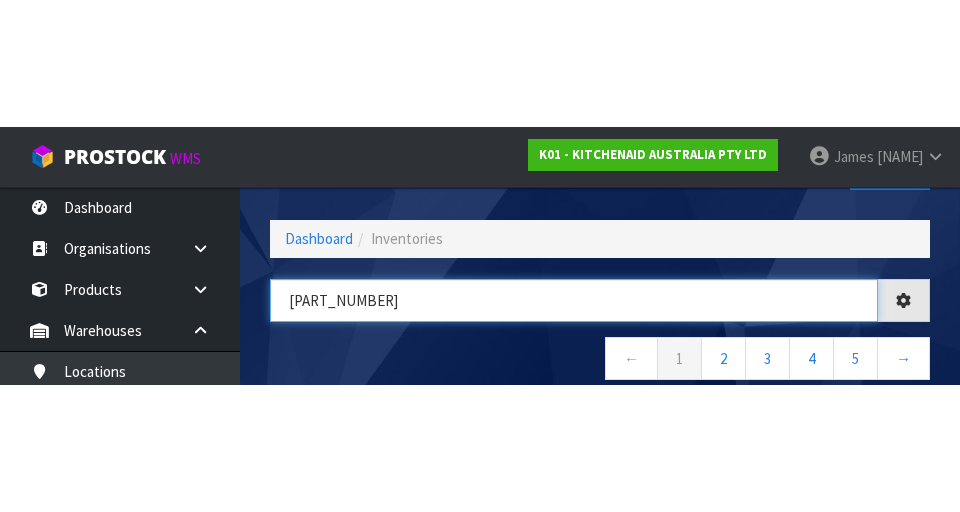 scroll, scrollTop: 114, scrollLeft: 0, axis: vertical 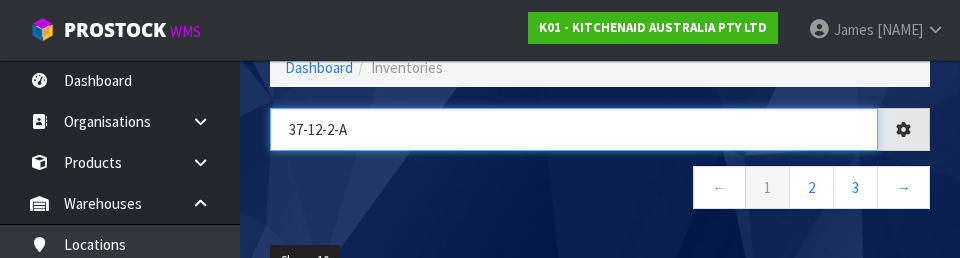 type on "37-12-2-A" 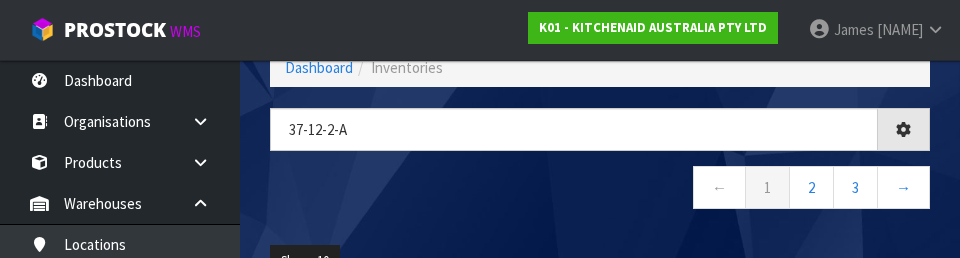 click on "[SERIAL]" at bounding box center [600, 169] 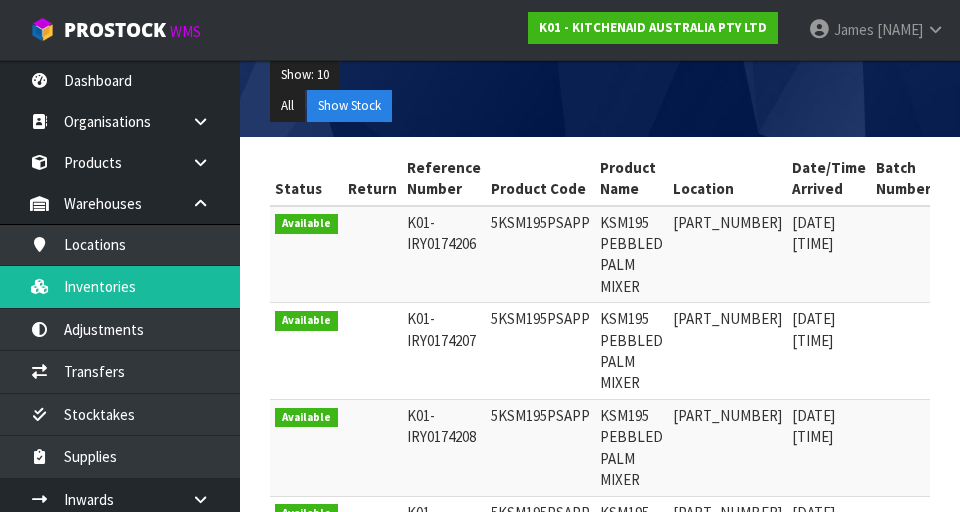scroll, scrollTop: 298, scrollLeft: 0, axis: vertical 